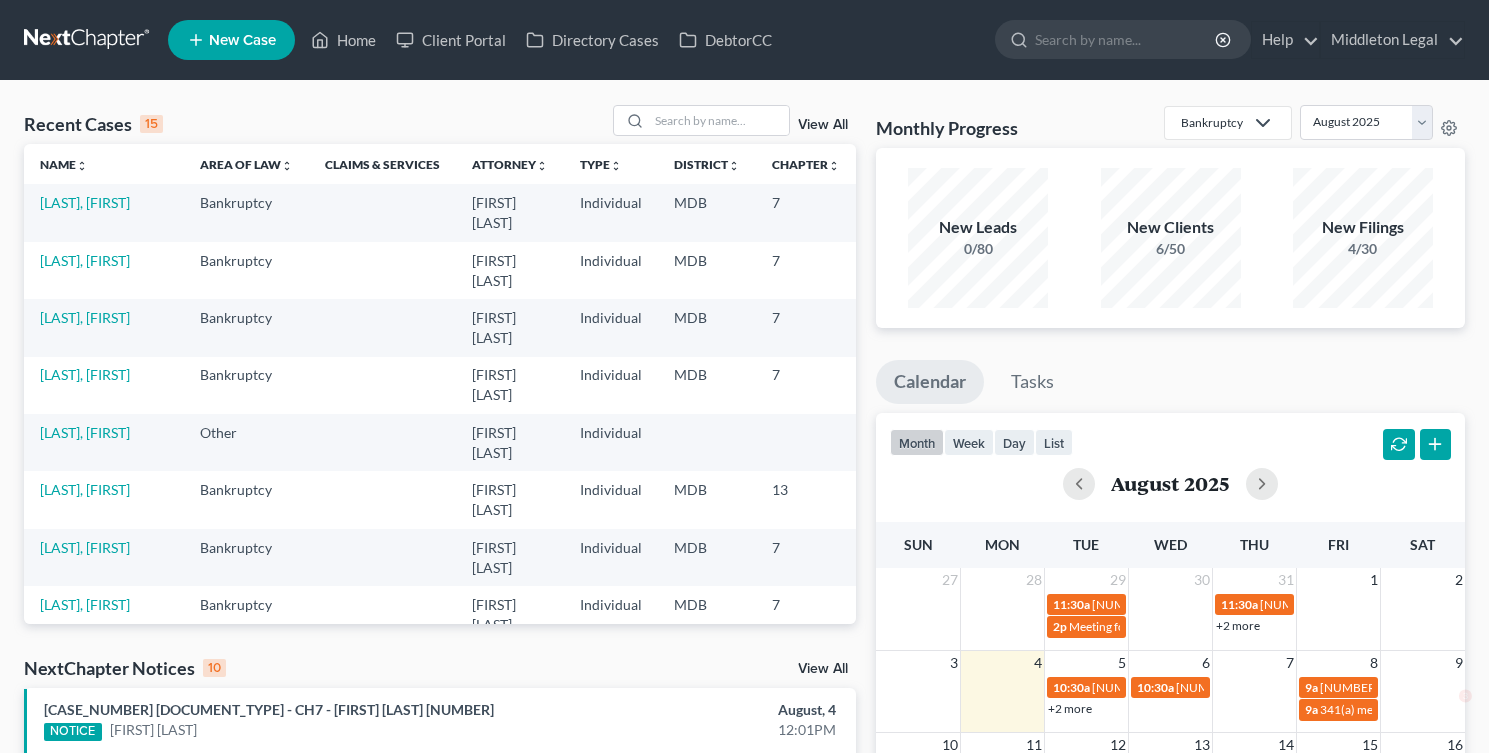 scroll, scrollTop: 0, scrollLeft: 0, axis: both 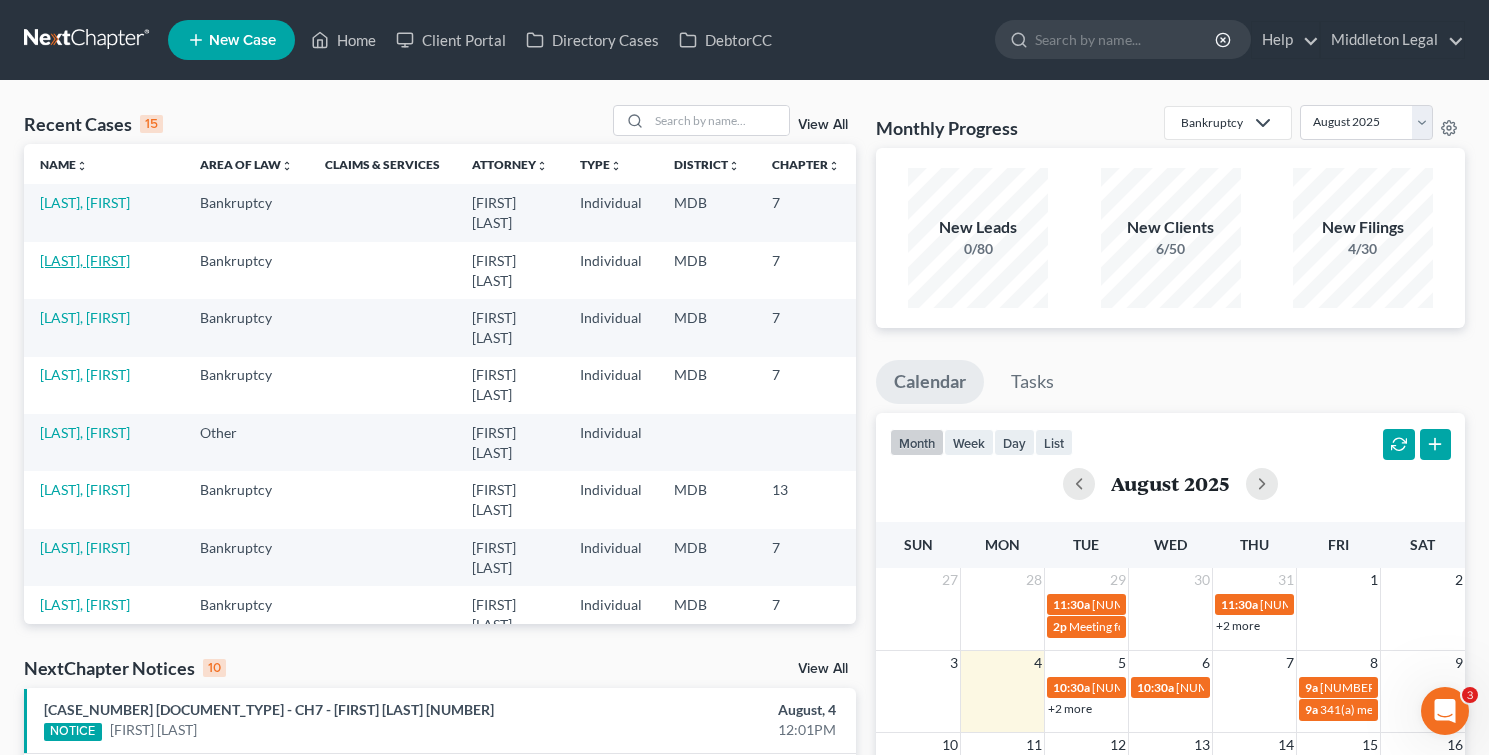 click on "[LAST], [FIRST]" at bounding box center (85, 260) 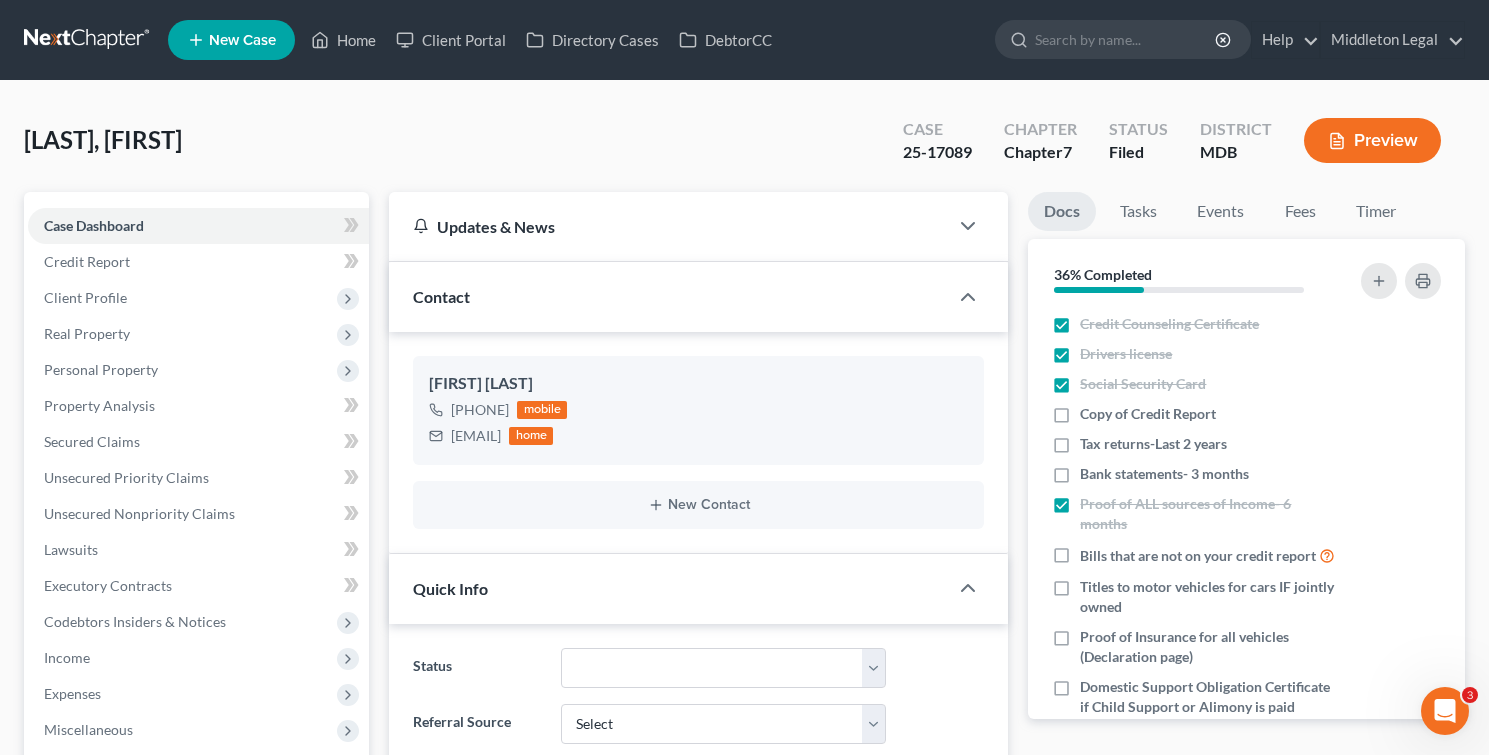 scroll, scrollTop: 51, scrollLeft: 0, axis: vertical 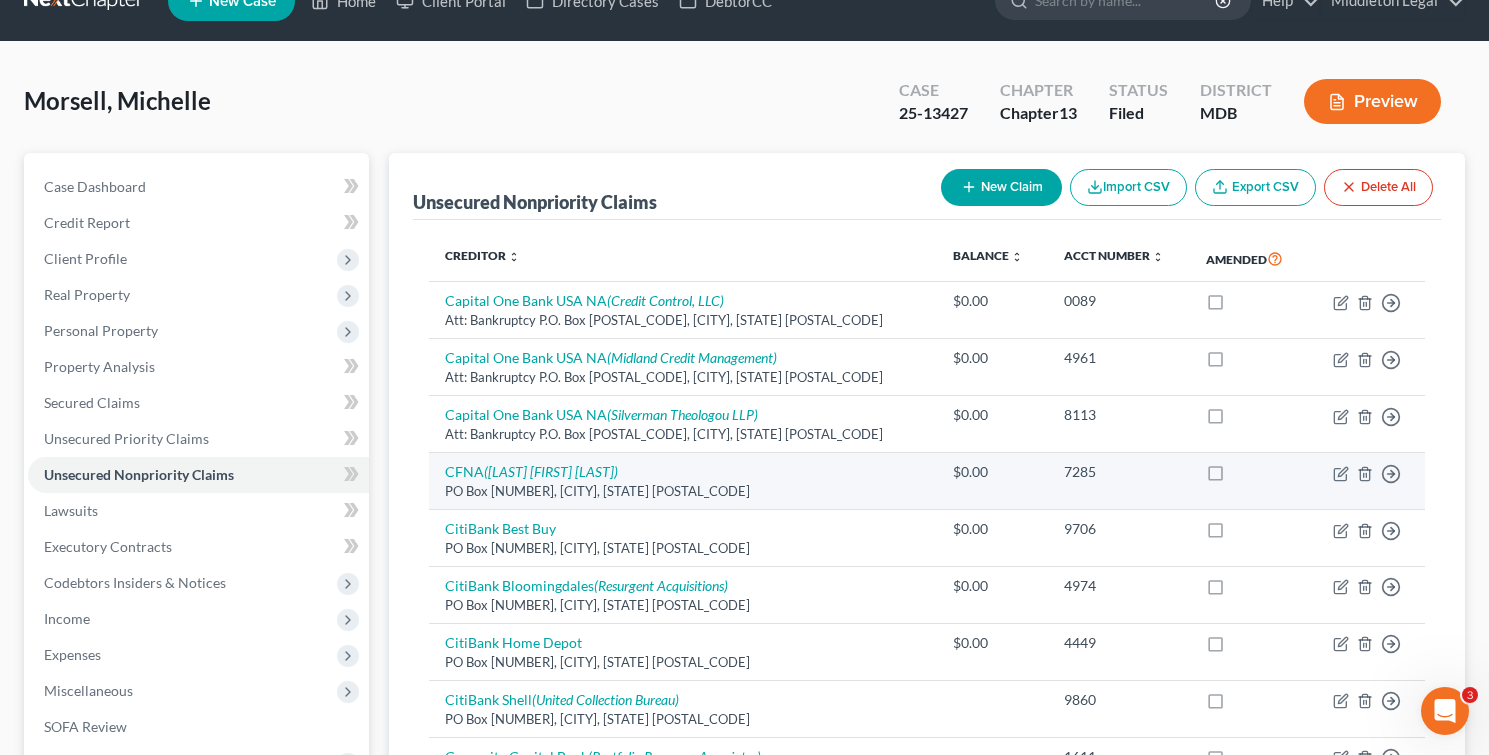 click on "PO Box [NUMBER], [CITY], [STATE] [POSTAL_CODE]" at bounding box center [683, 491] 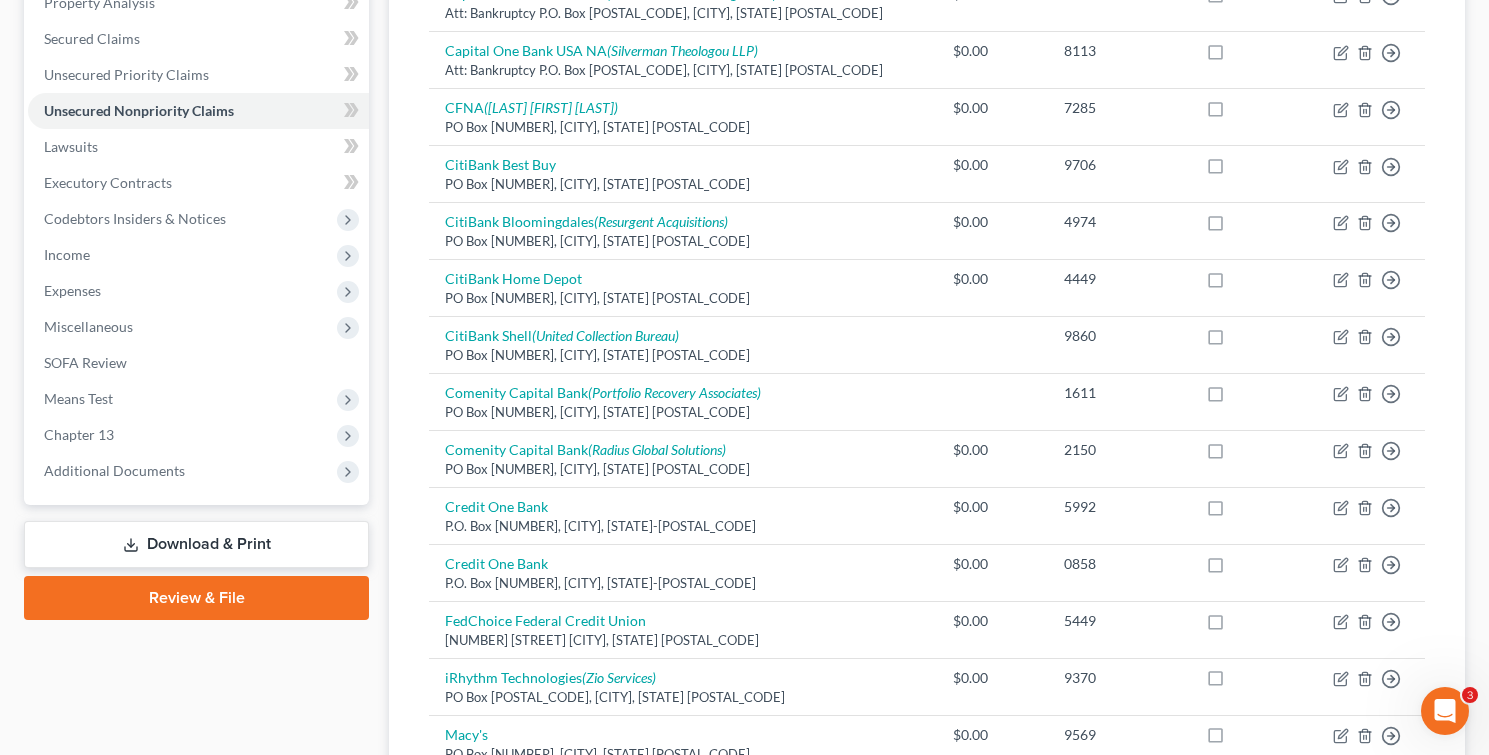 scroll, scrollTop: 0, scrollLeft: 0, axis: both 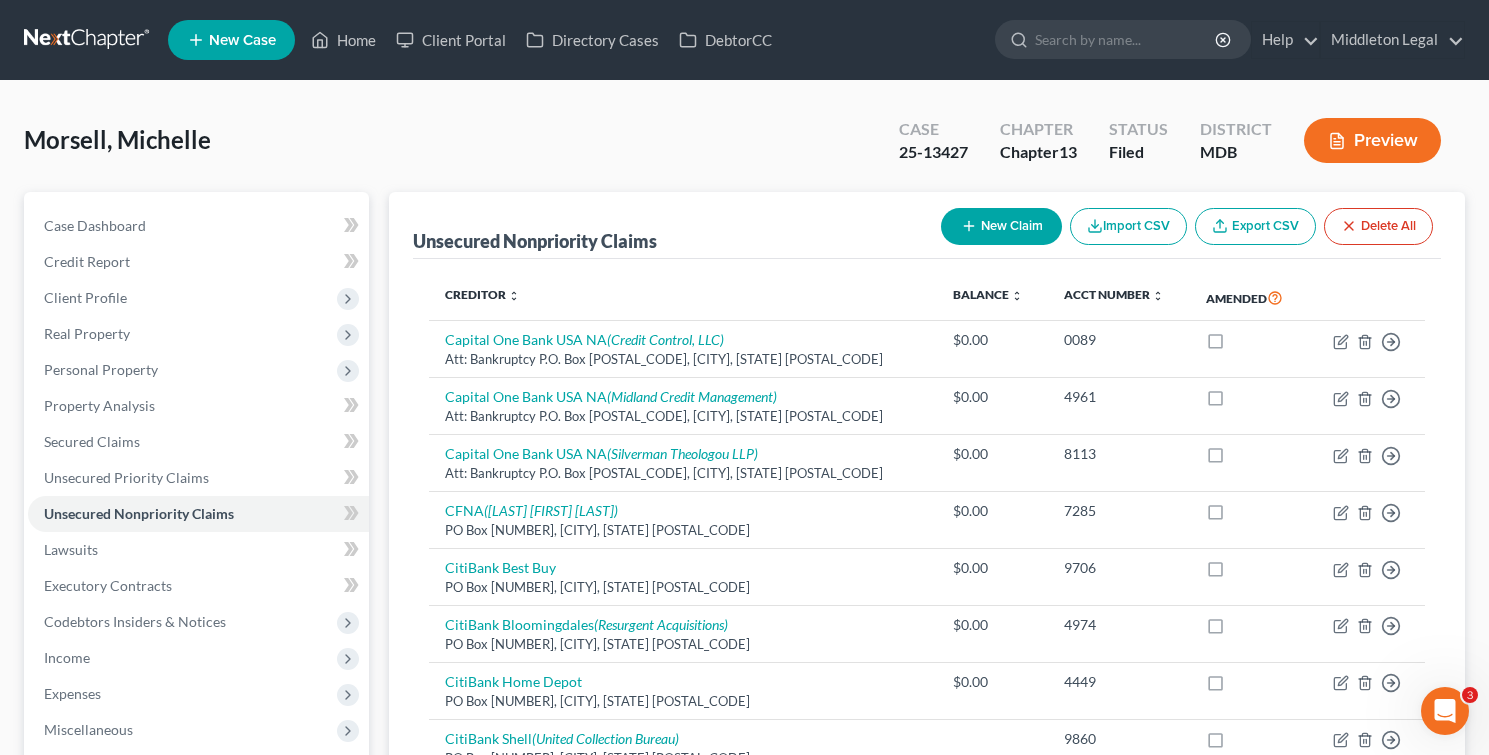 click on "New Claim" at bounding box center (1001, 226) 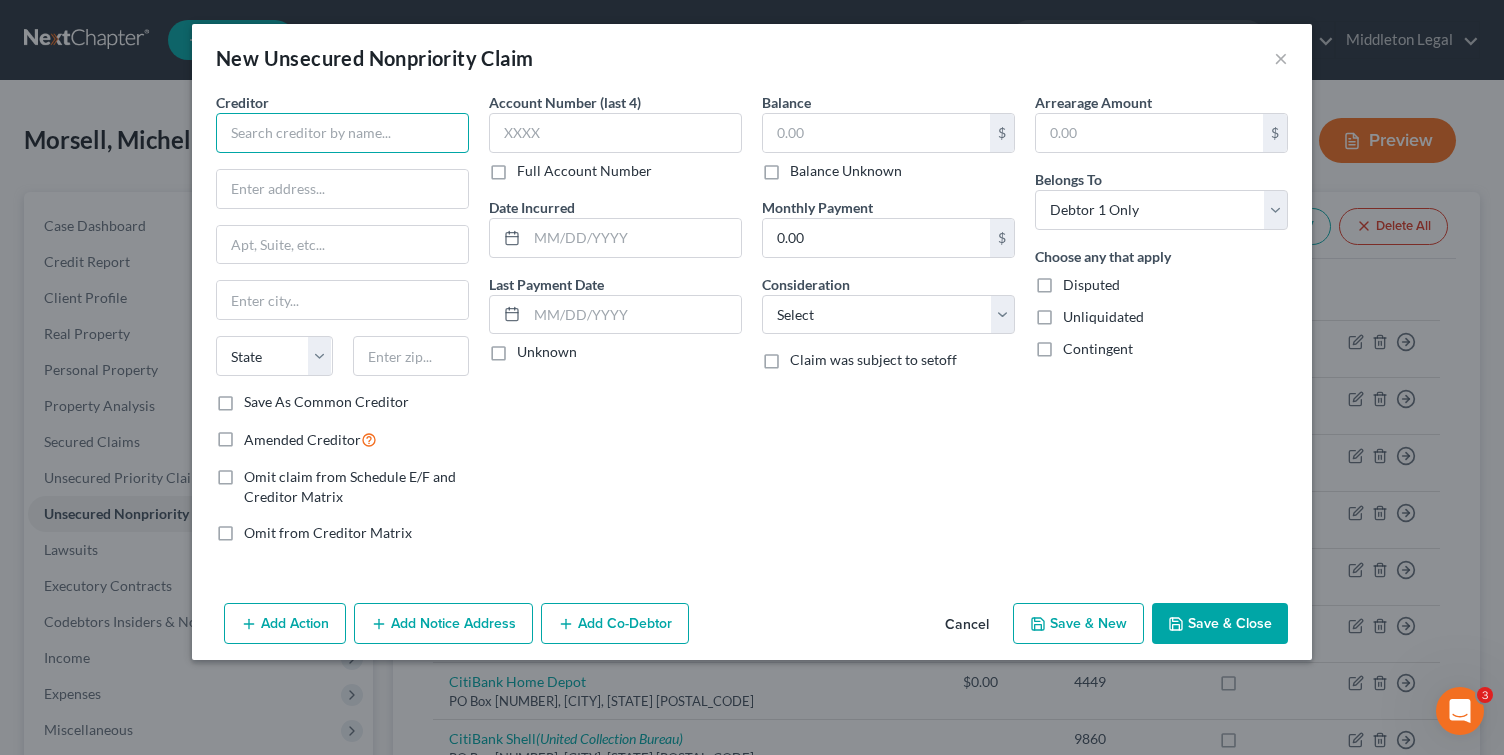 click at bounding box center (342, 133) 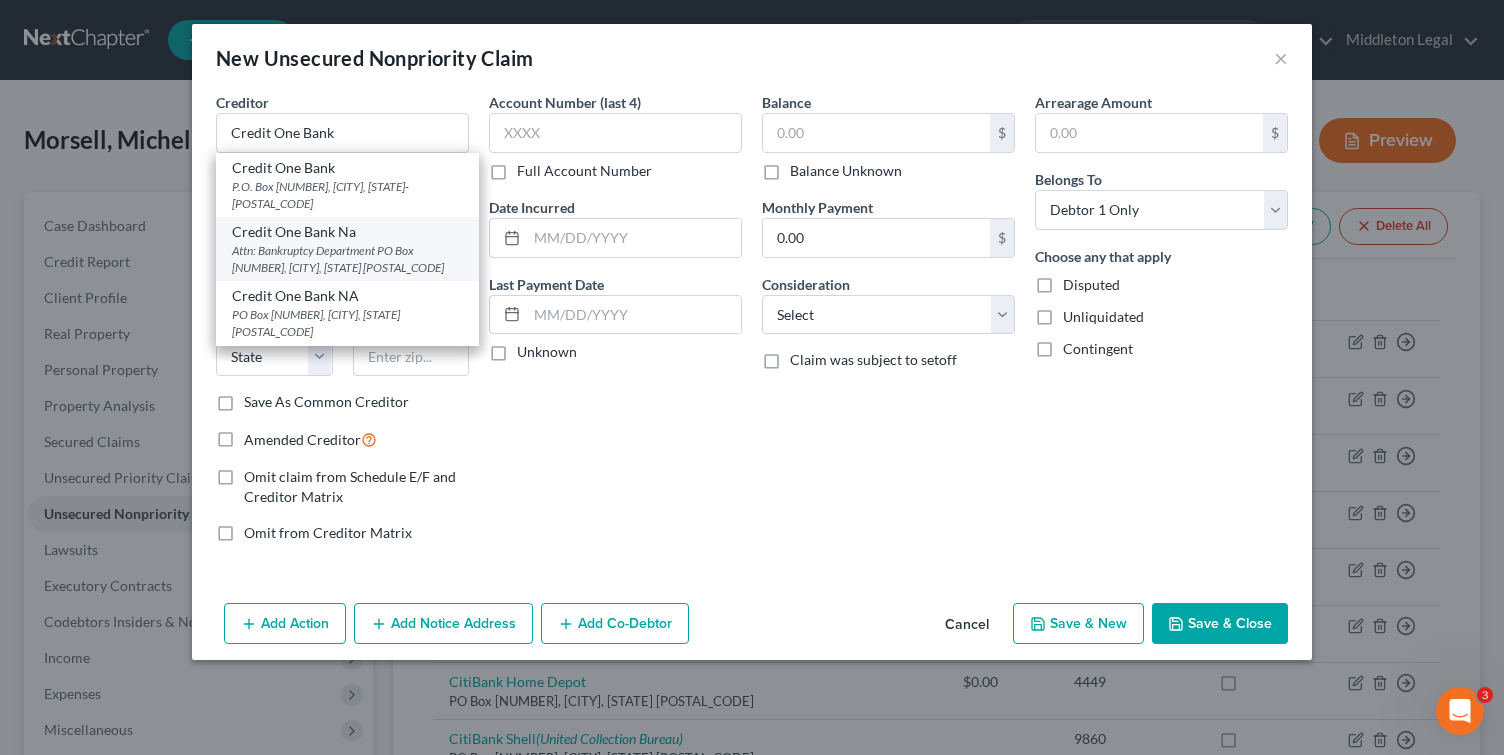 click on "Attn: Bankruptcy Department PO Box [NUMBER], [CITY], [STATE] [POSTAL_CODE]" at bounding box center (347, 259) 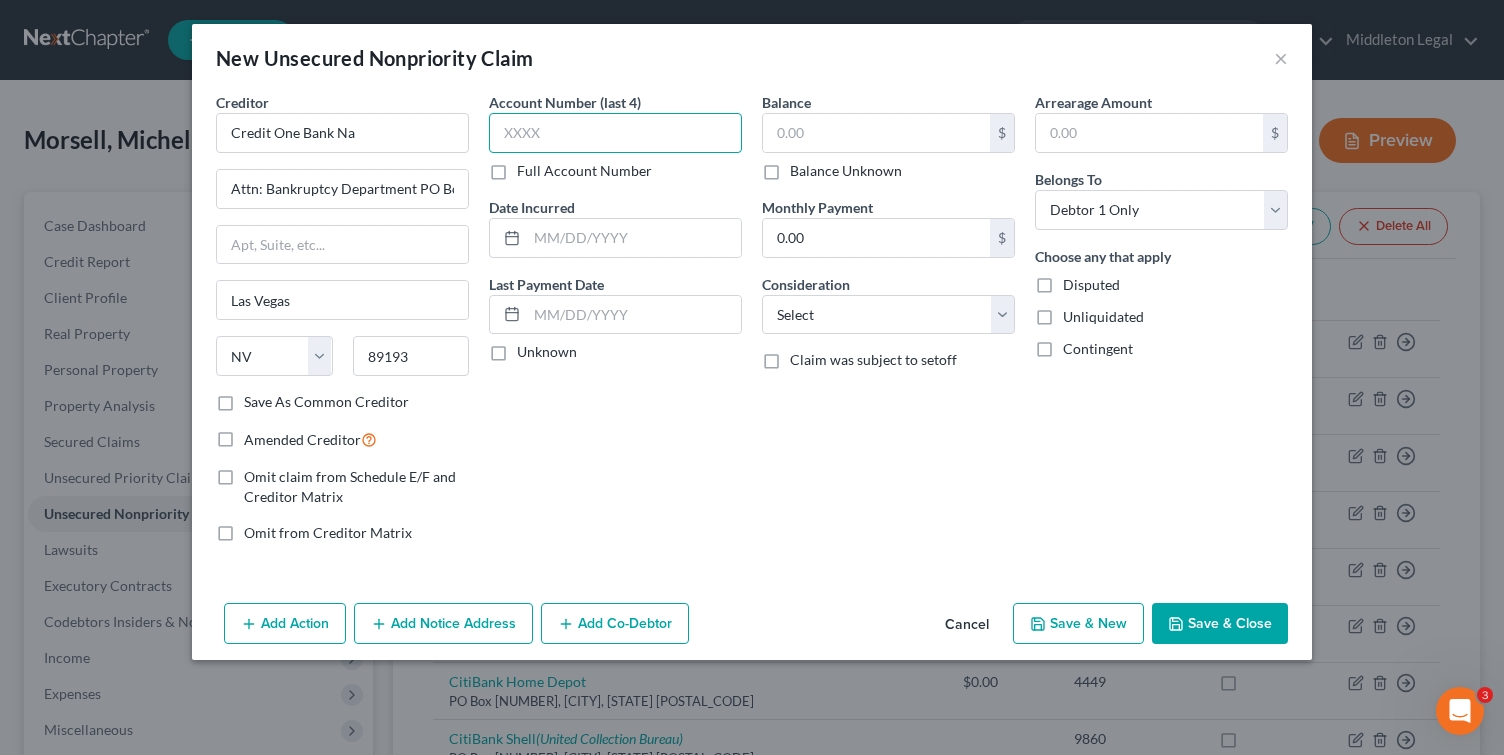 click at bounding box center [615, 133] 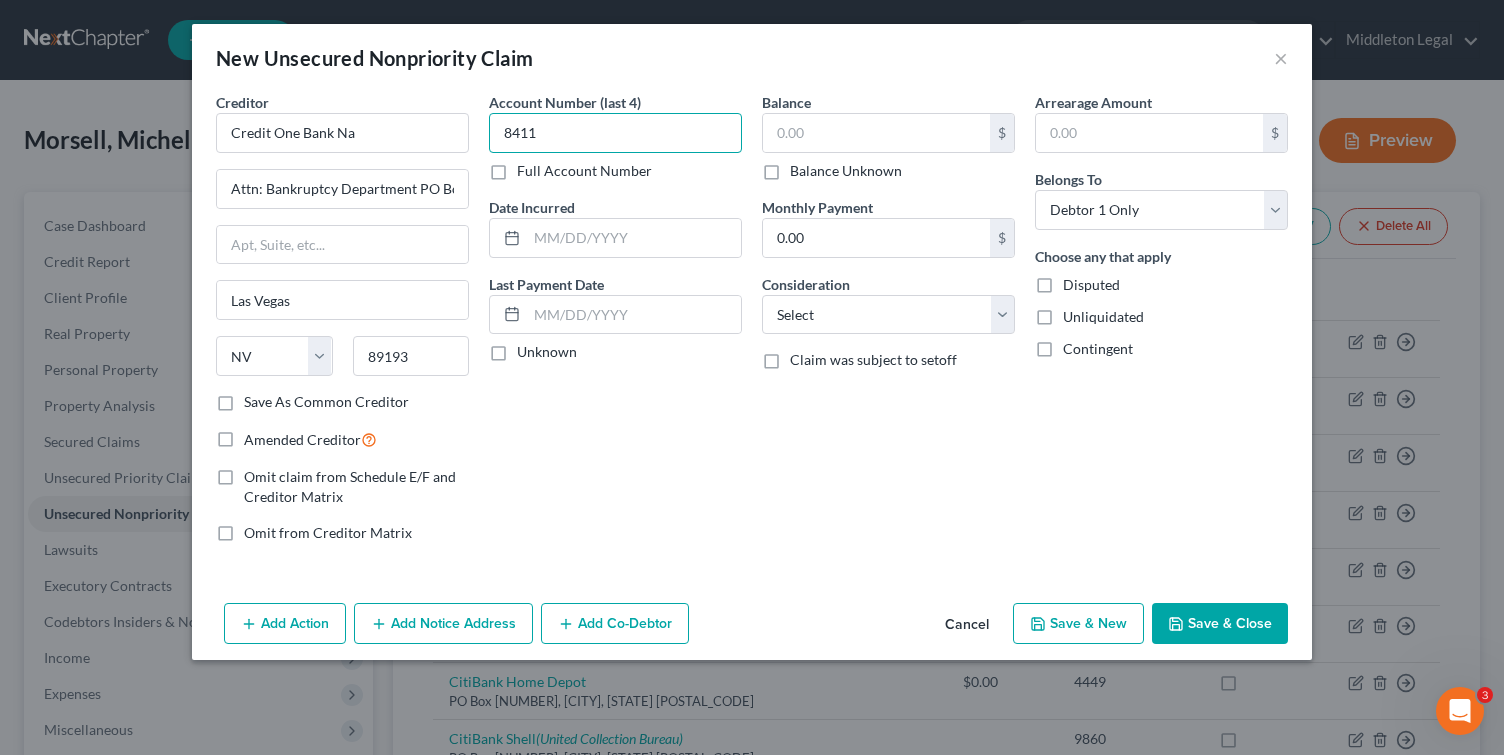 type on "8411" 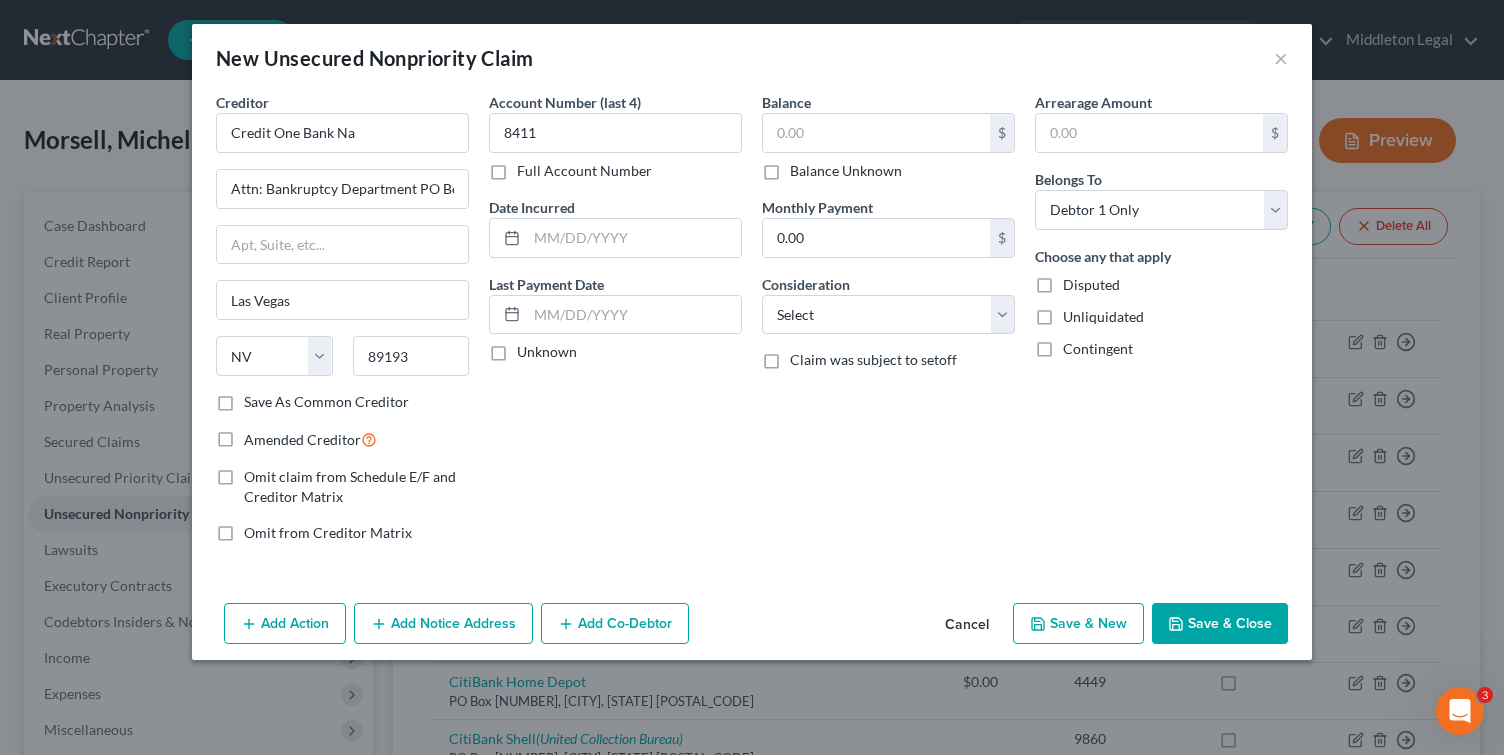 click on "Save & Close" at bounding box center [1220, 624] 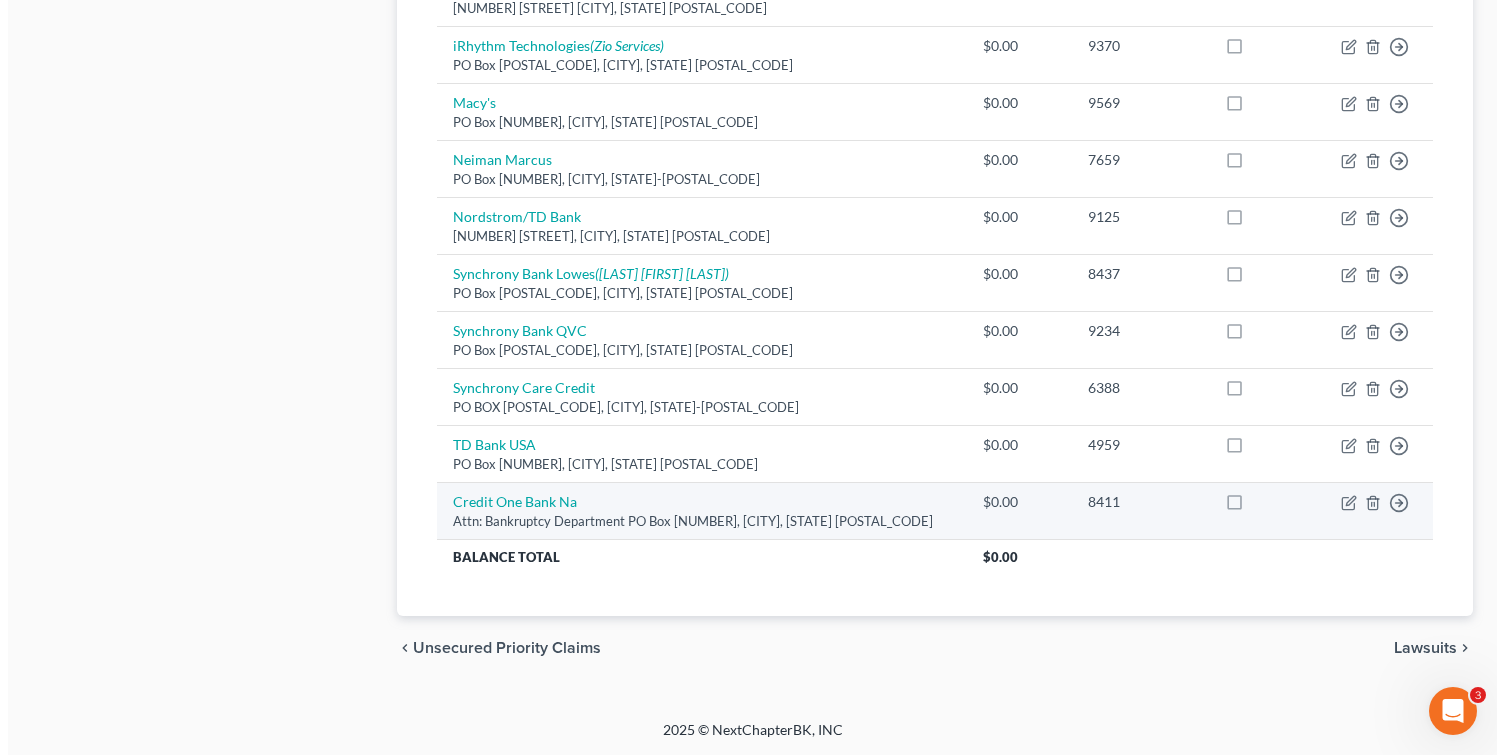 scroll, scrollTop: 418, scrollLeft: 0, axis: vertical 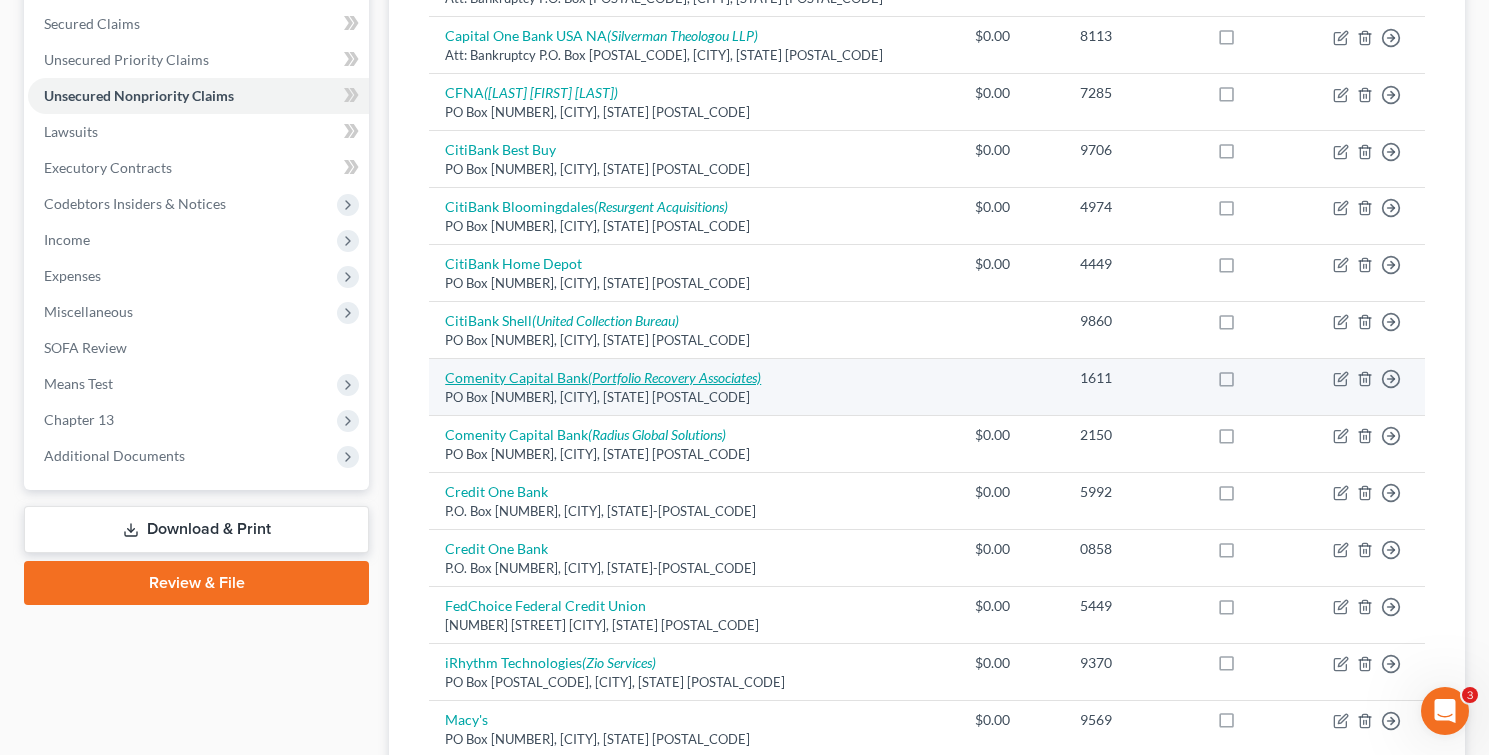 click on "(Portfolio Recovery Associates)" at bounding box center (674, 377) 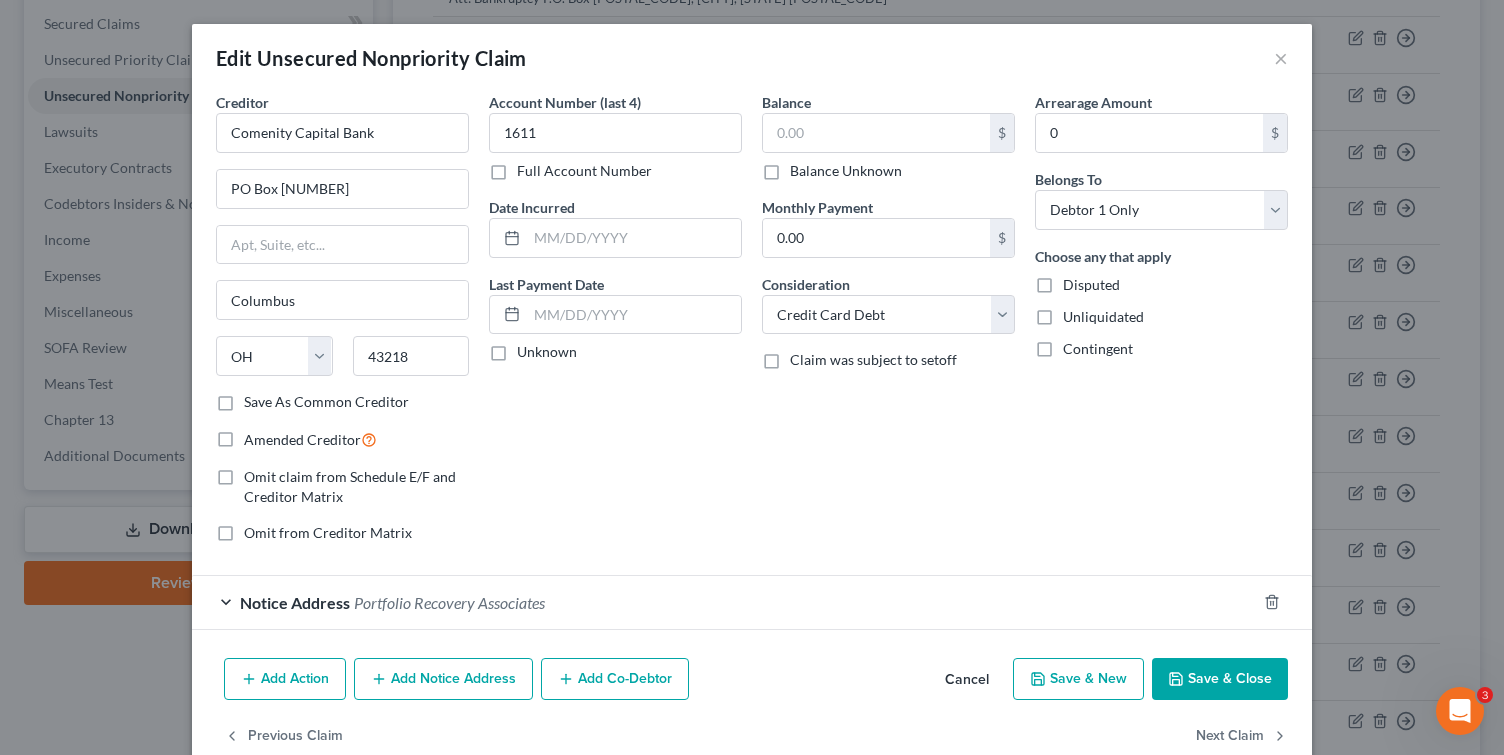scroll, scrollTop: 42, scrollLeft: 0, axis: vertical 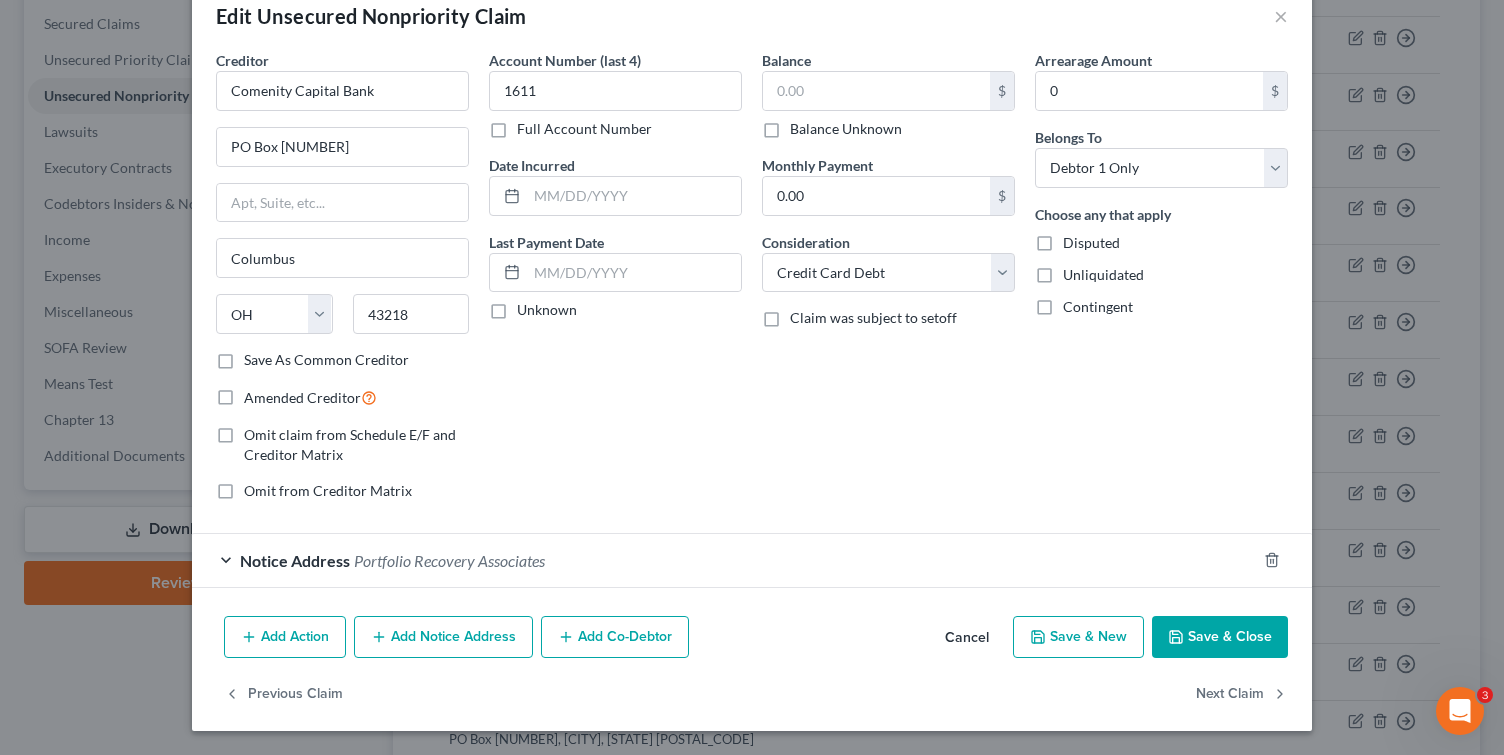 click on "Add Notice Address" at bounding box center (443, 637) 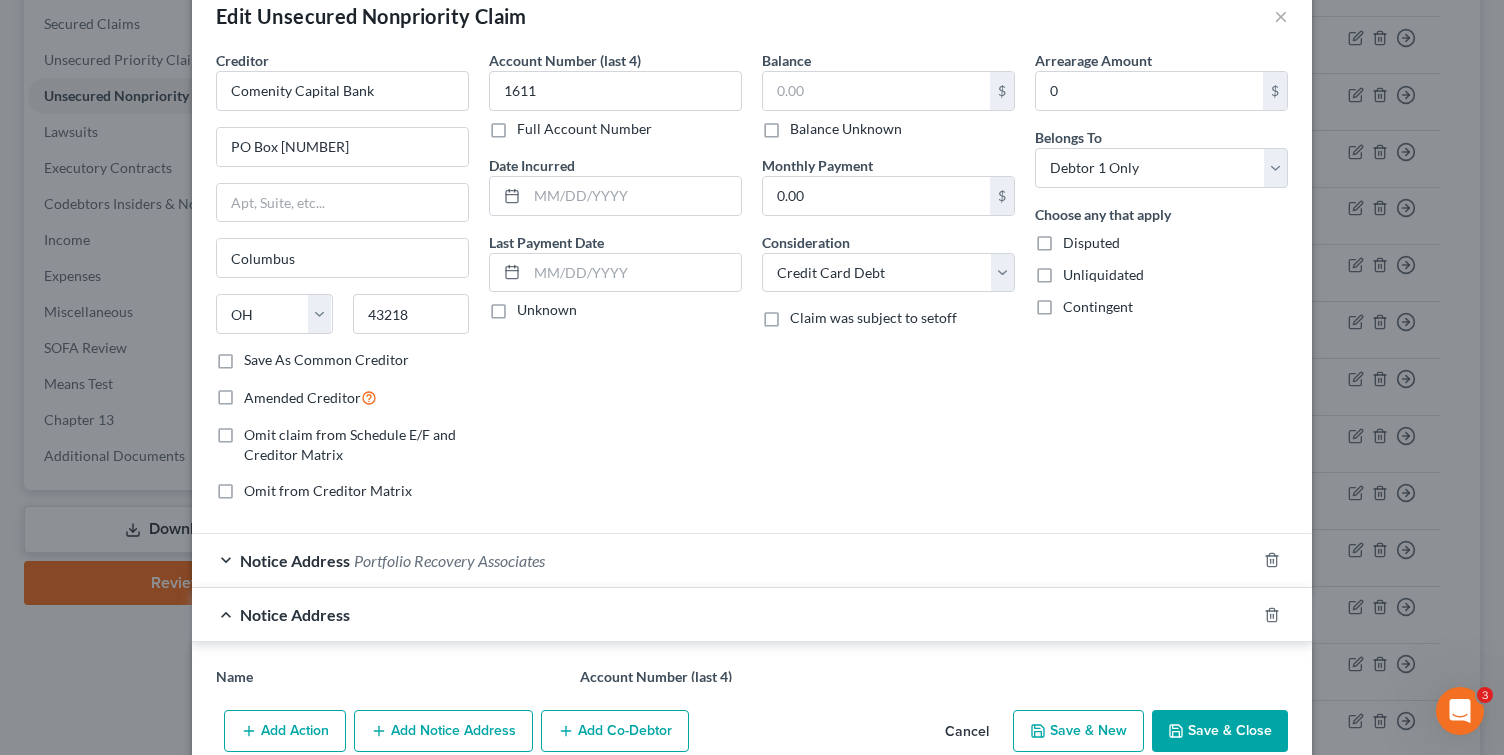 type 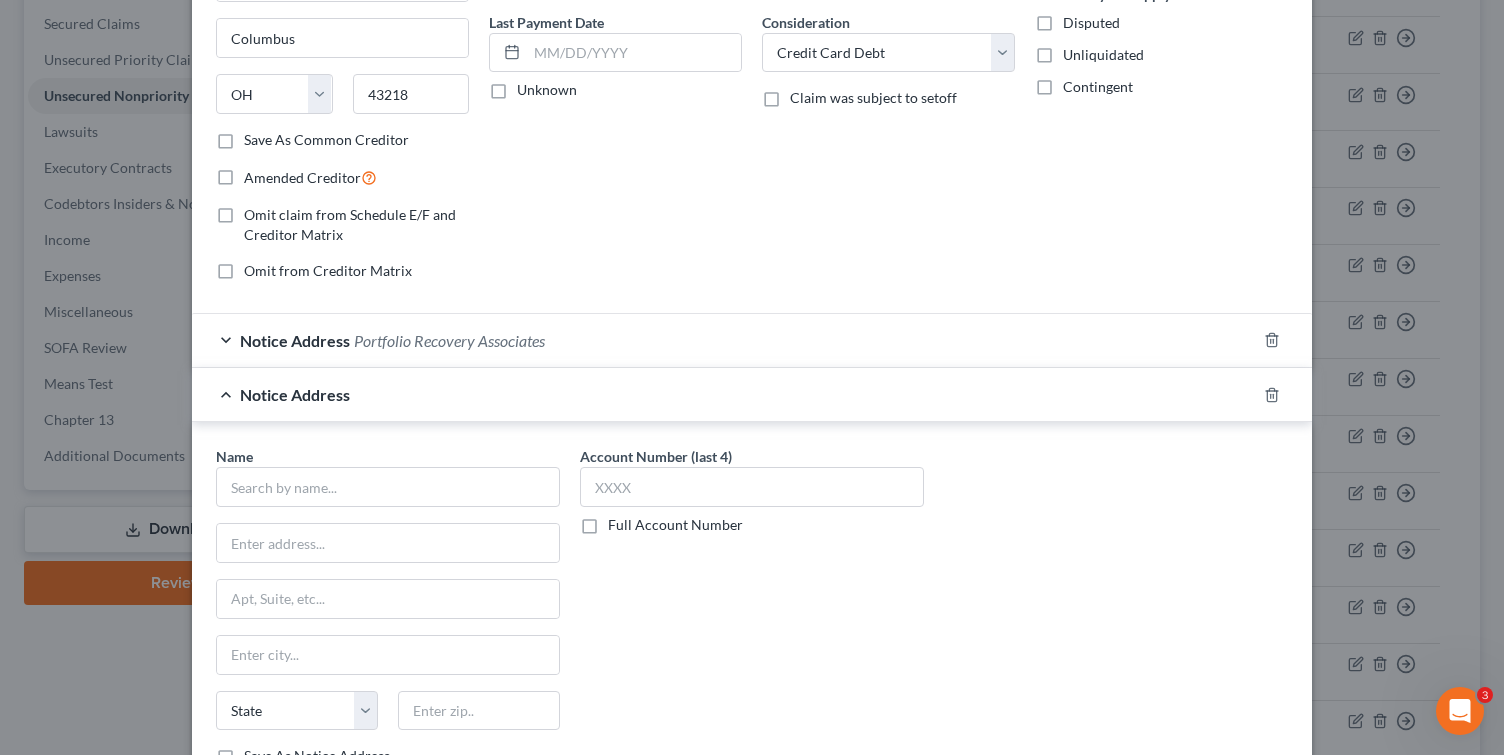 scroll, scrollTop: 333, scrollLeft: 0, axis: vertical 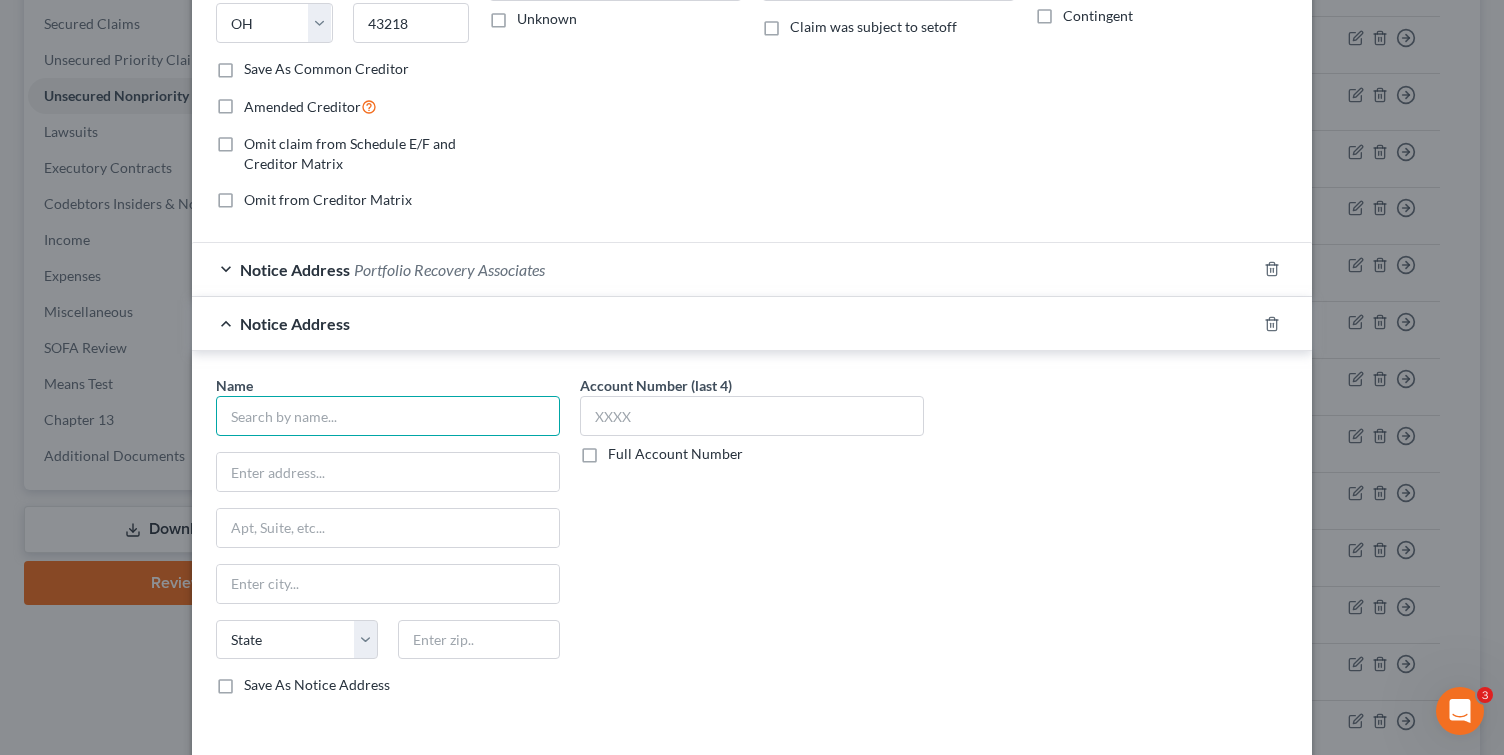 click at bounding box center [388, 416] 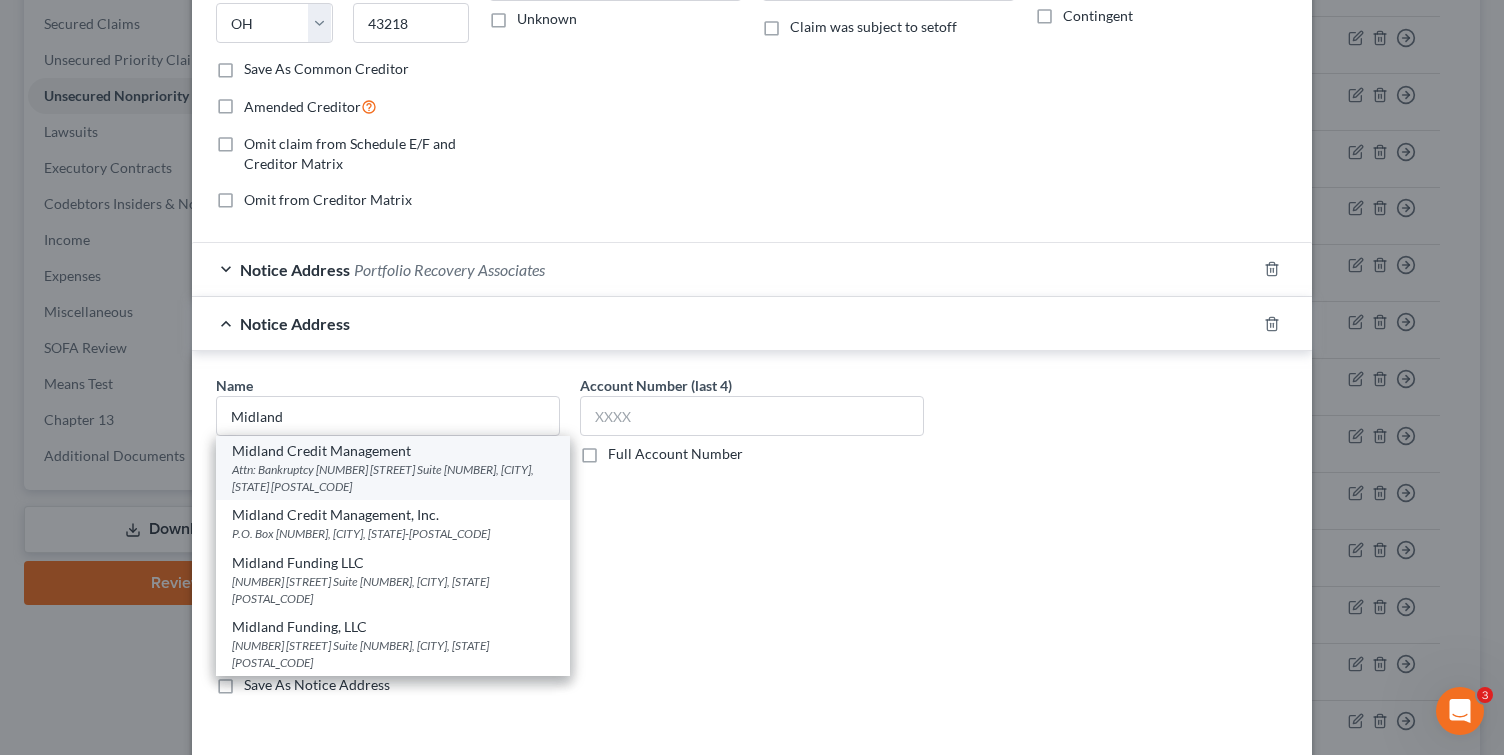 click on "Attn: Bankruptcy [NUMBER] [STREET] Suite [NUMBER], [CITY], [STATE] [POSTAL_CODE]" at bounding box center [393, 478] 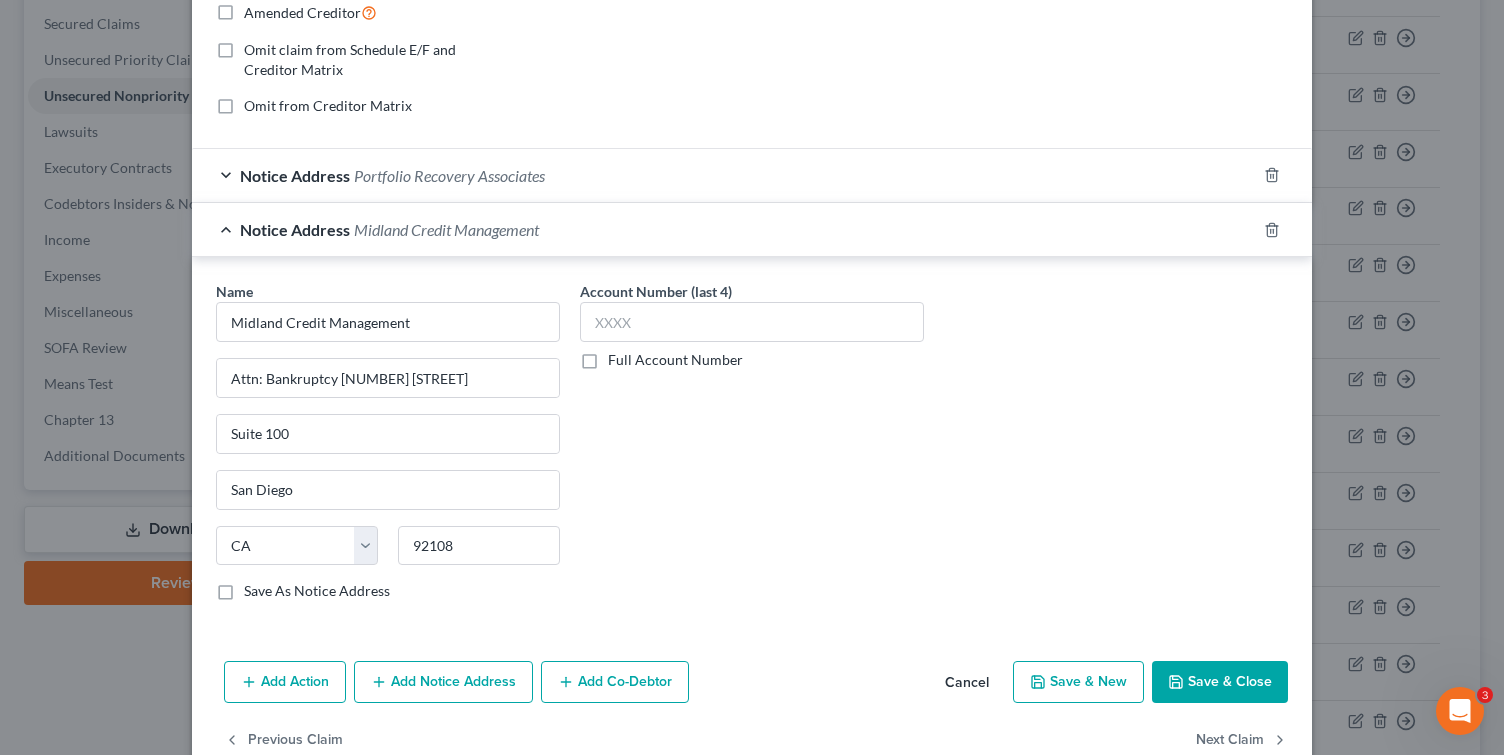 scroll, scrollTop: 472, scrollLeft: 0, axis: vertical 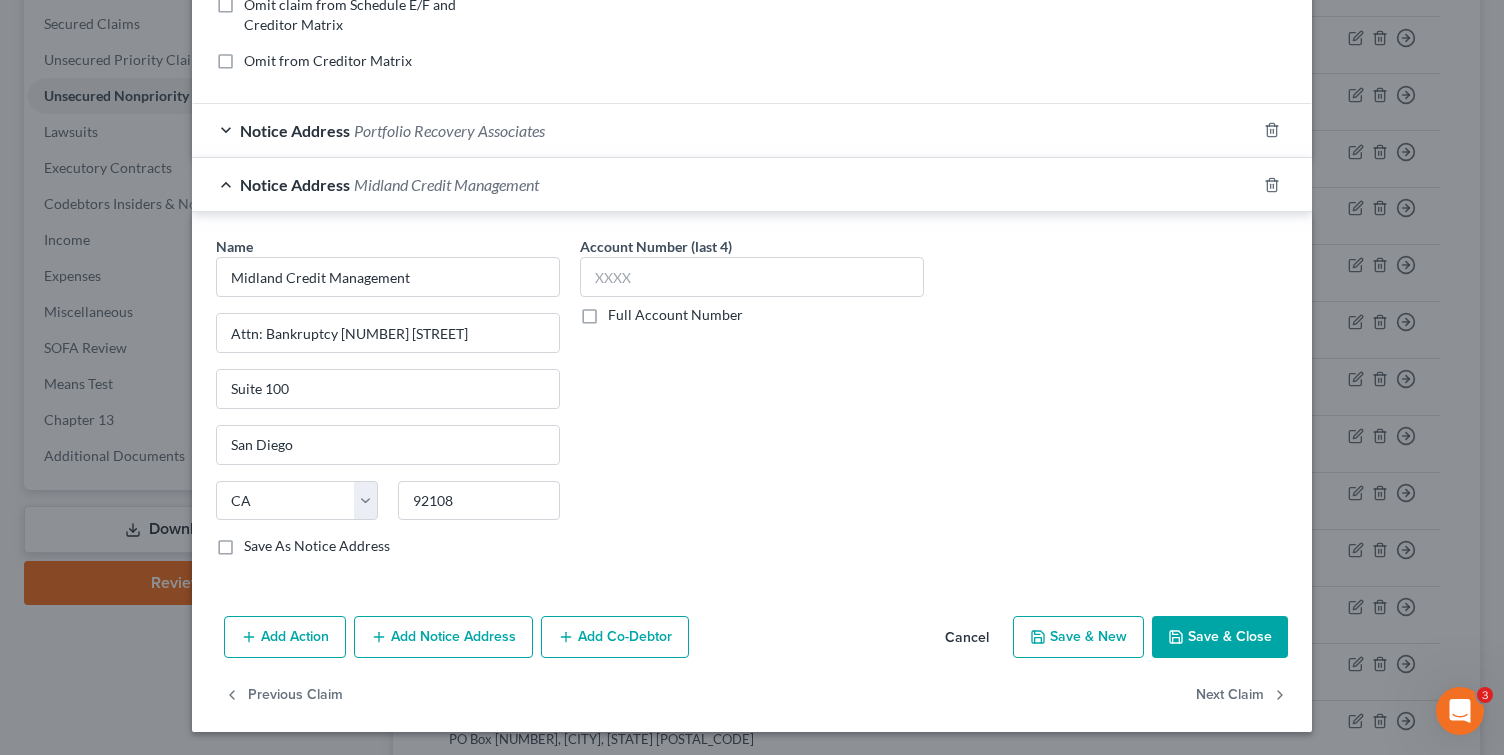 click on "Notice Address [LAST] [LAST]" at bounding box center (724, 130) 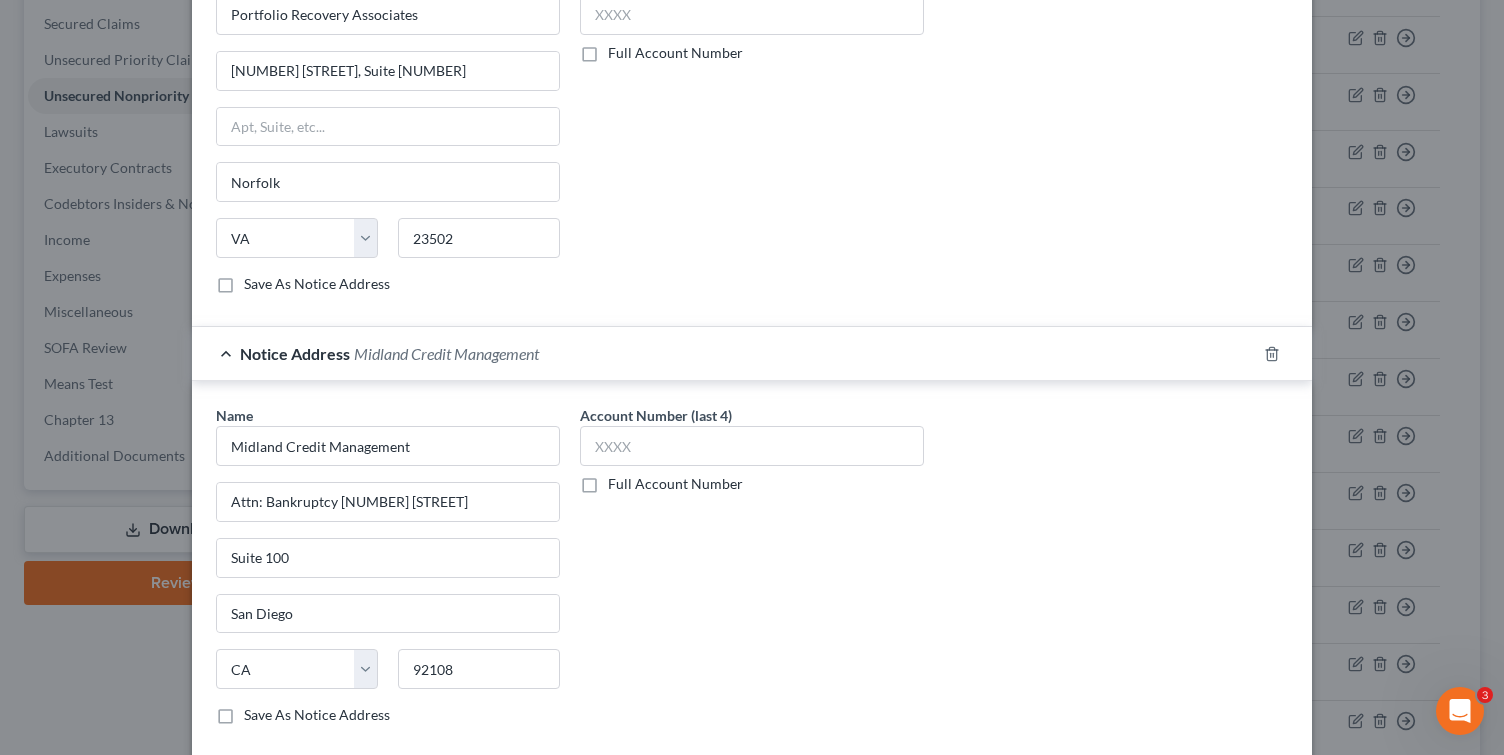 scroll, scrollTop: 681, scrollLeft: 0, axis: vertical 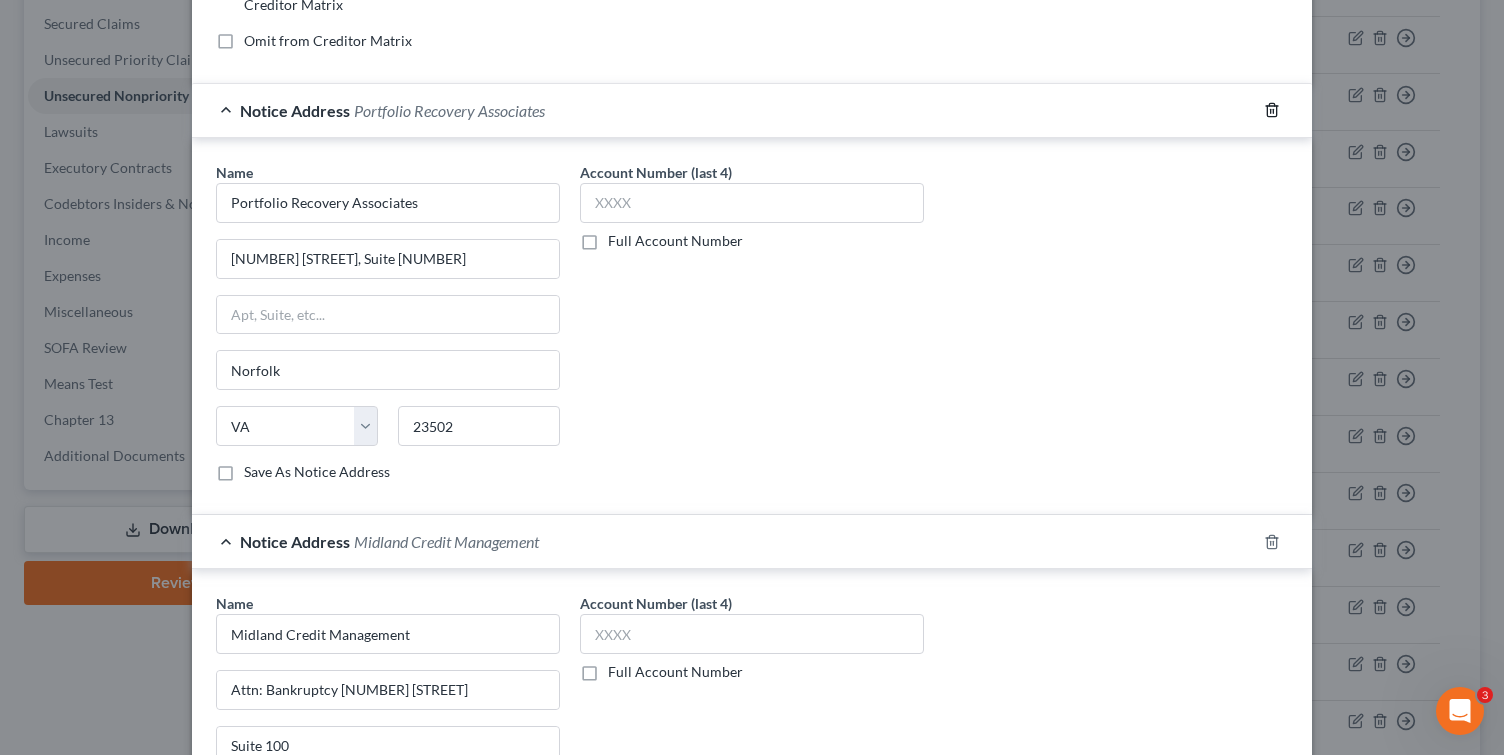 click 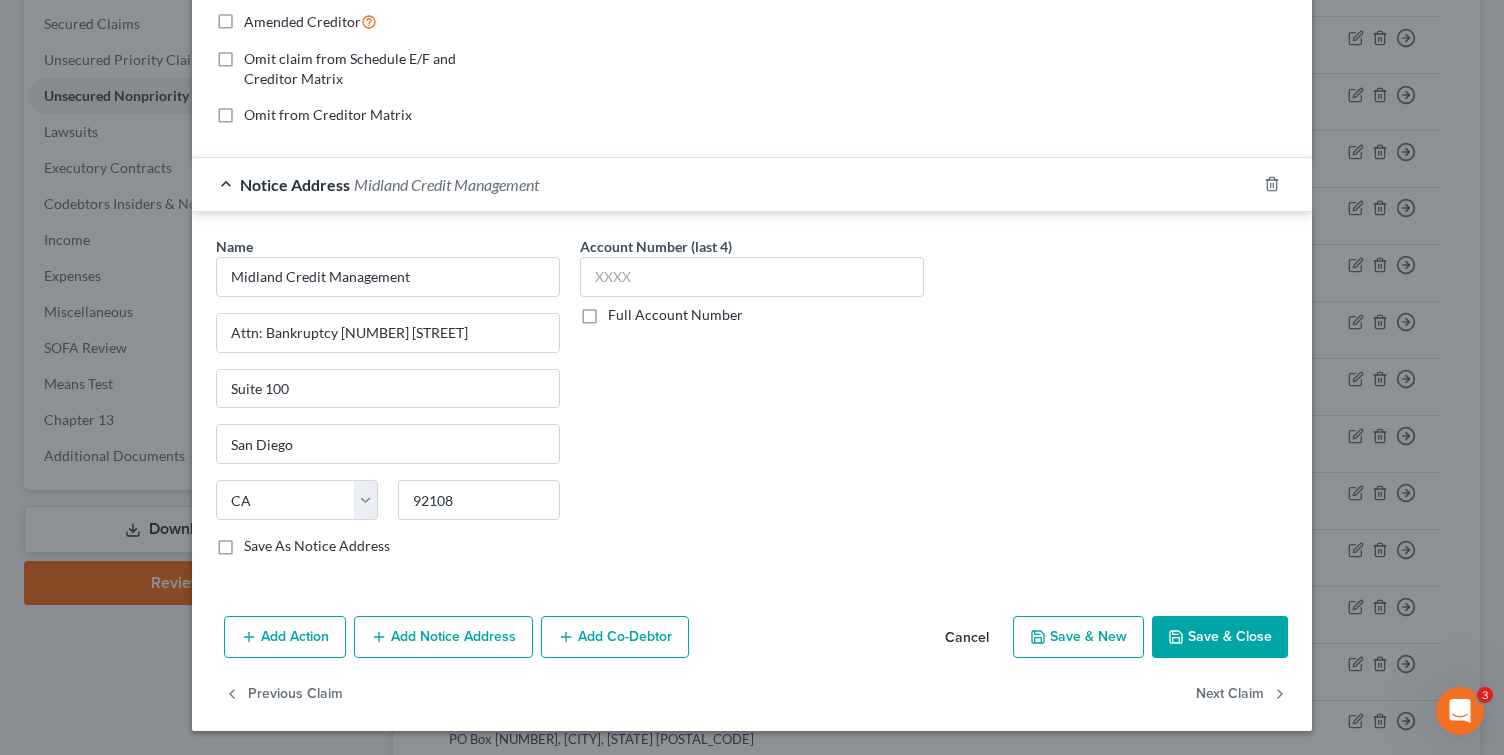 scroll, scrollTop: 418, scrollLeft: 0, axis: vertical 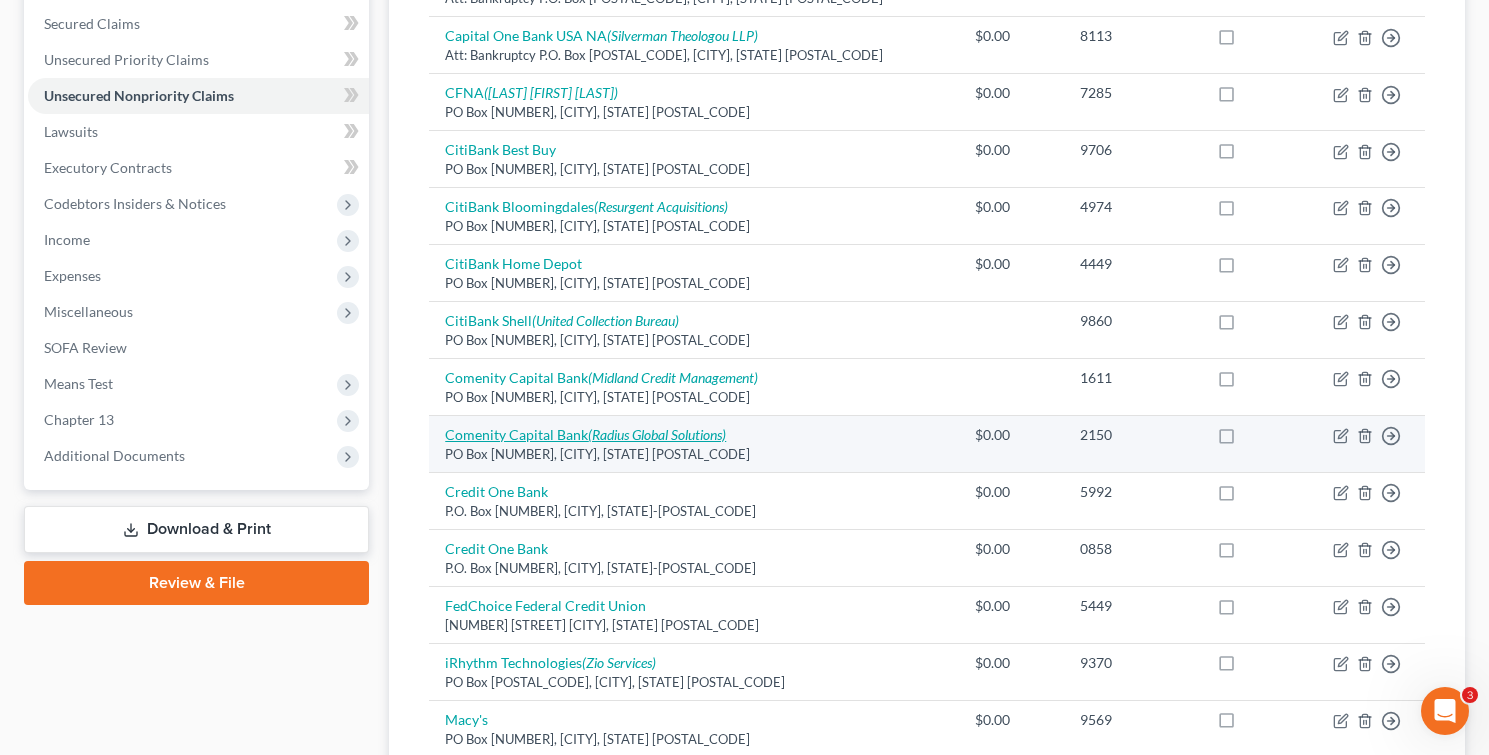 click on "(Radius Global Solutions)" at bounding box center (657, 434) 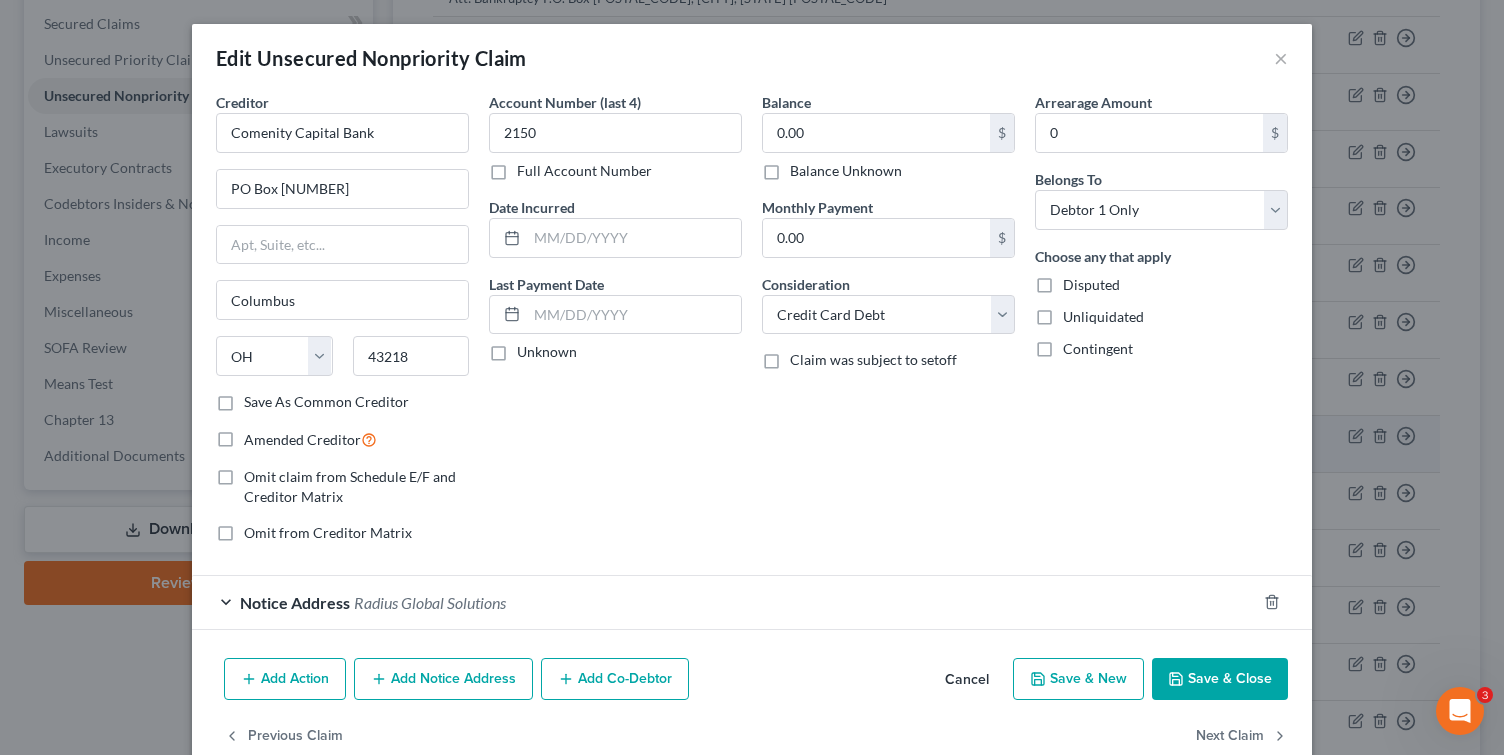 scroll, scrollTop: 42, scrollLeft: 0, axis: vertical 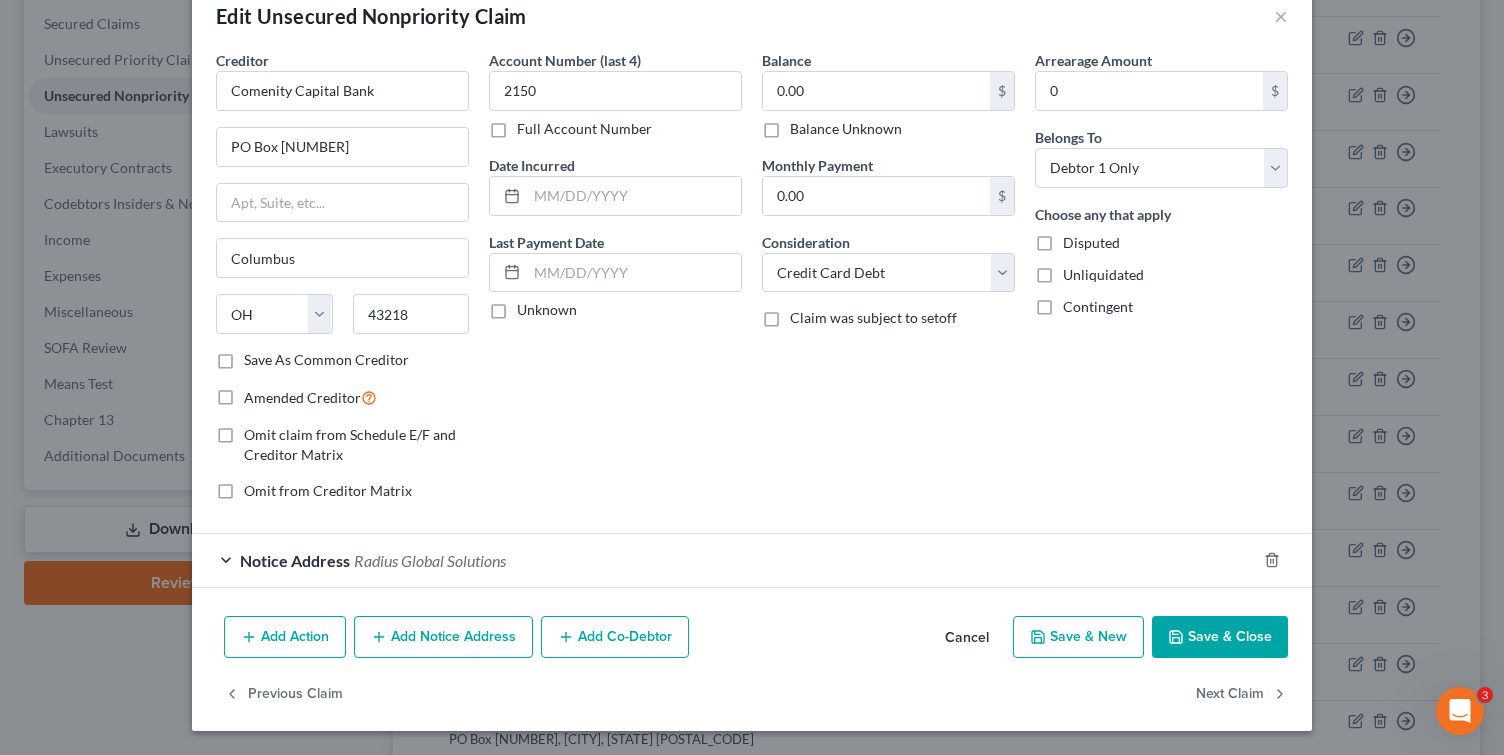click on "Notice Address Radius Global Solutions" at bounding box center (724, 560) 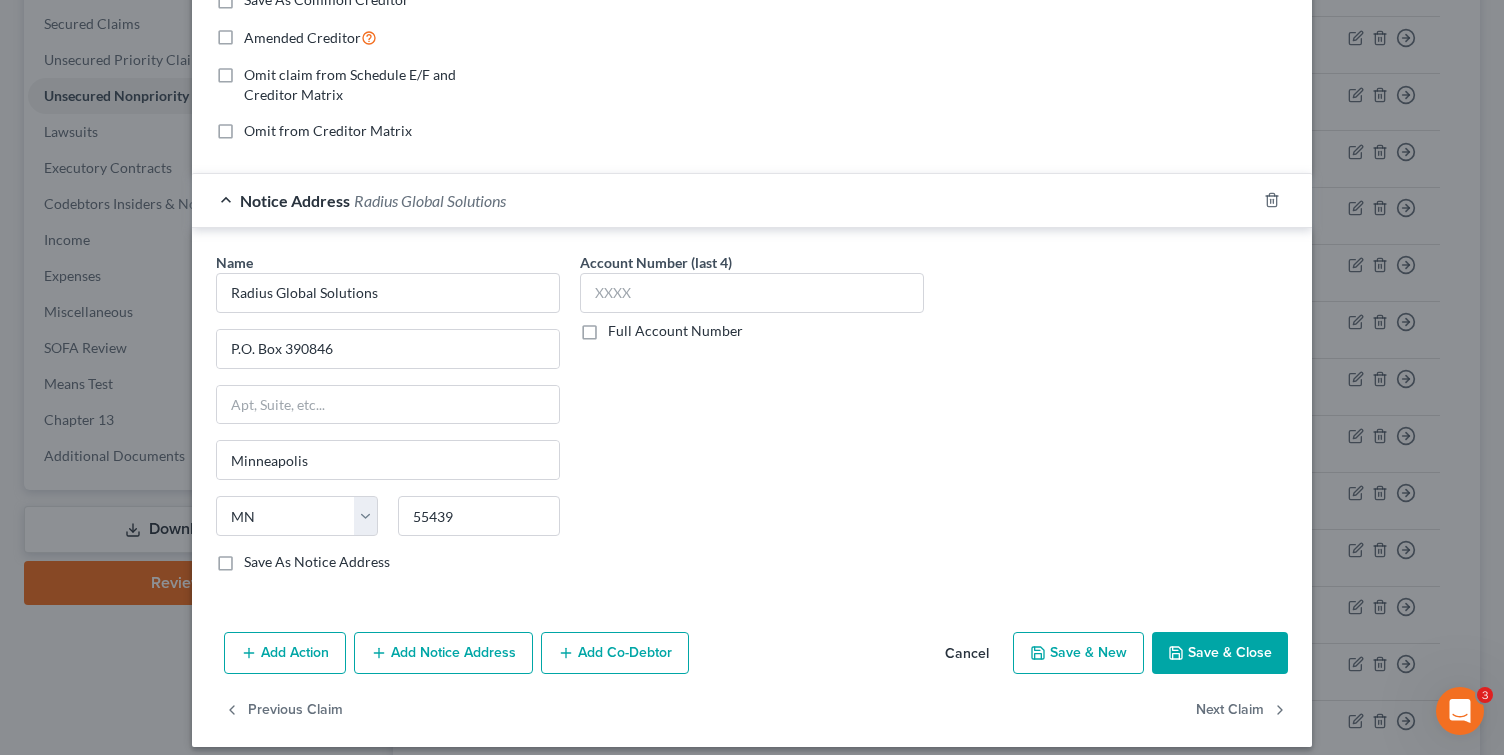 scroll, scrollTop: 403, scrollLeft: 0, axis: vertical 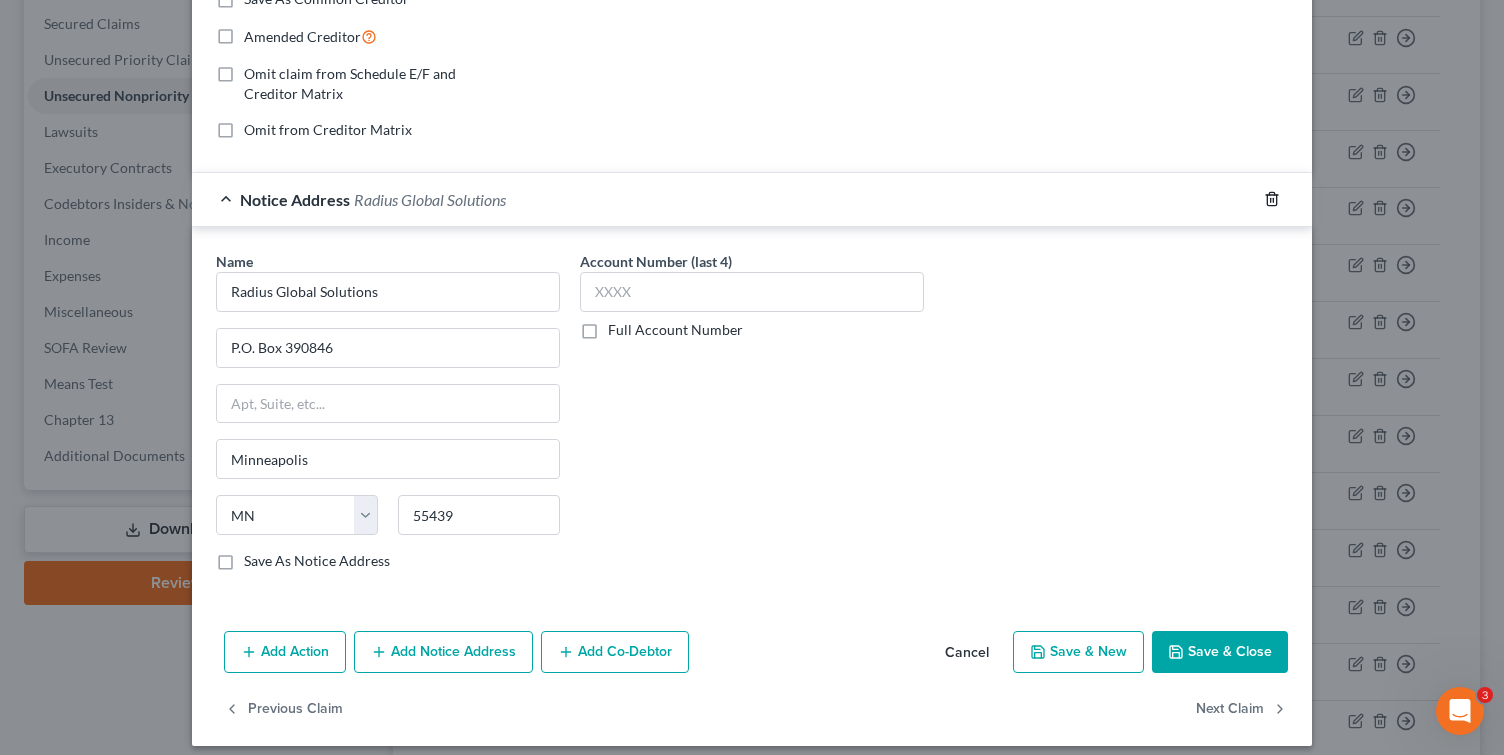 click 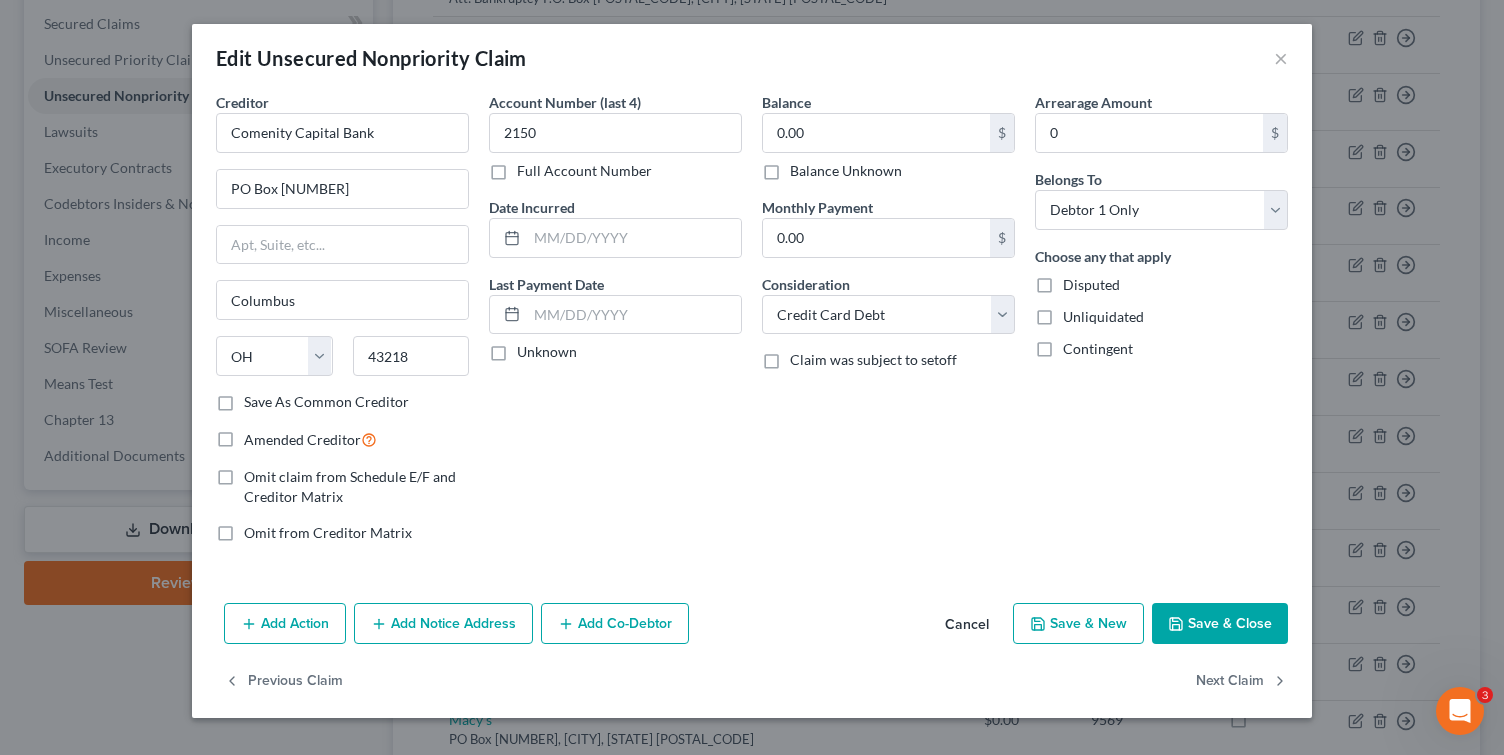 scroll, scrollTop: 0, scrollLeft: 0, axis: both 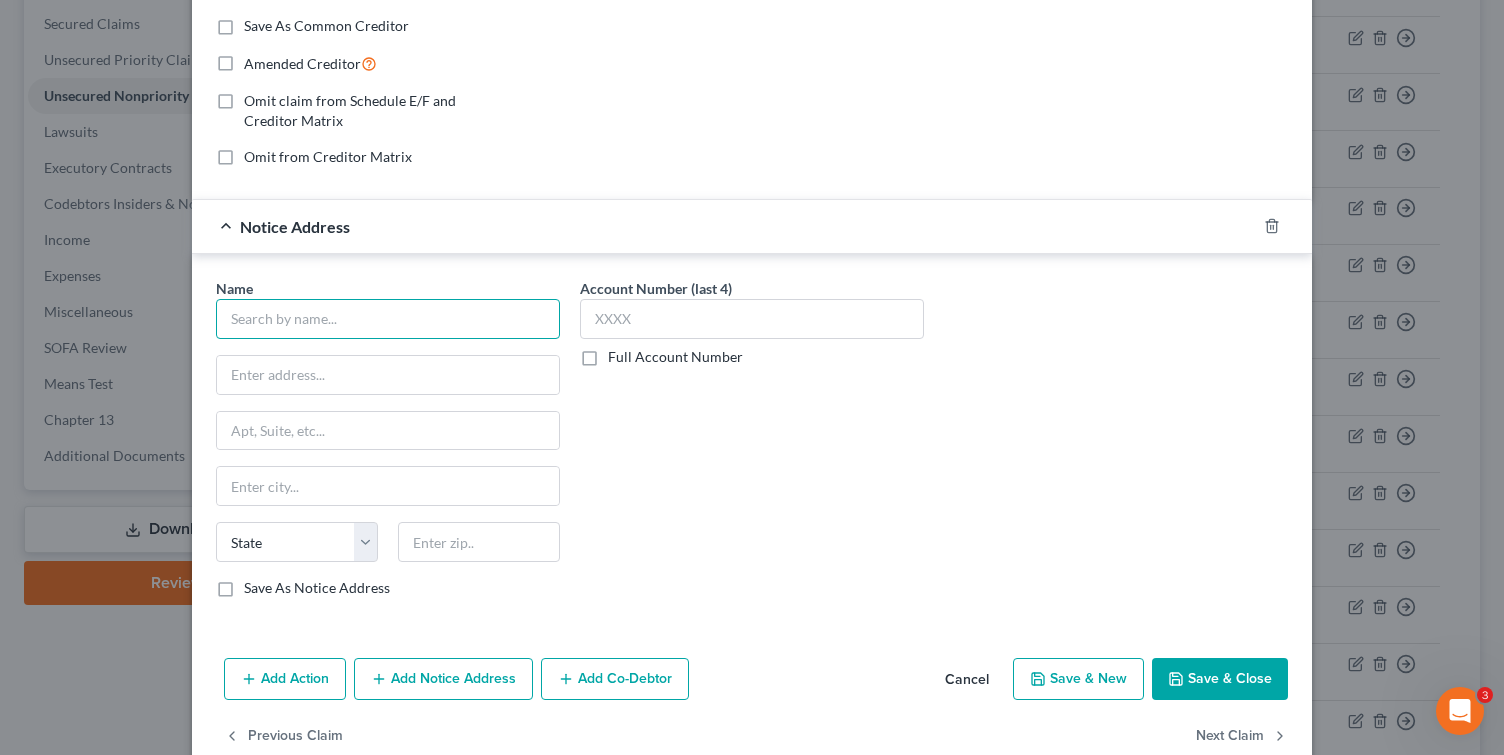 click at bounding box center (388, 319) 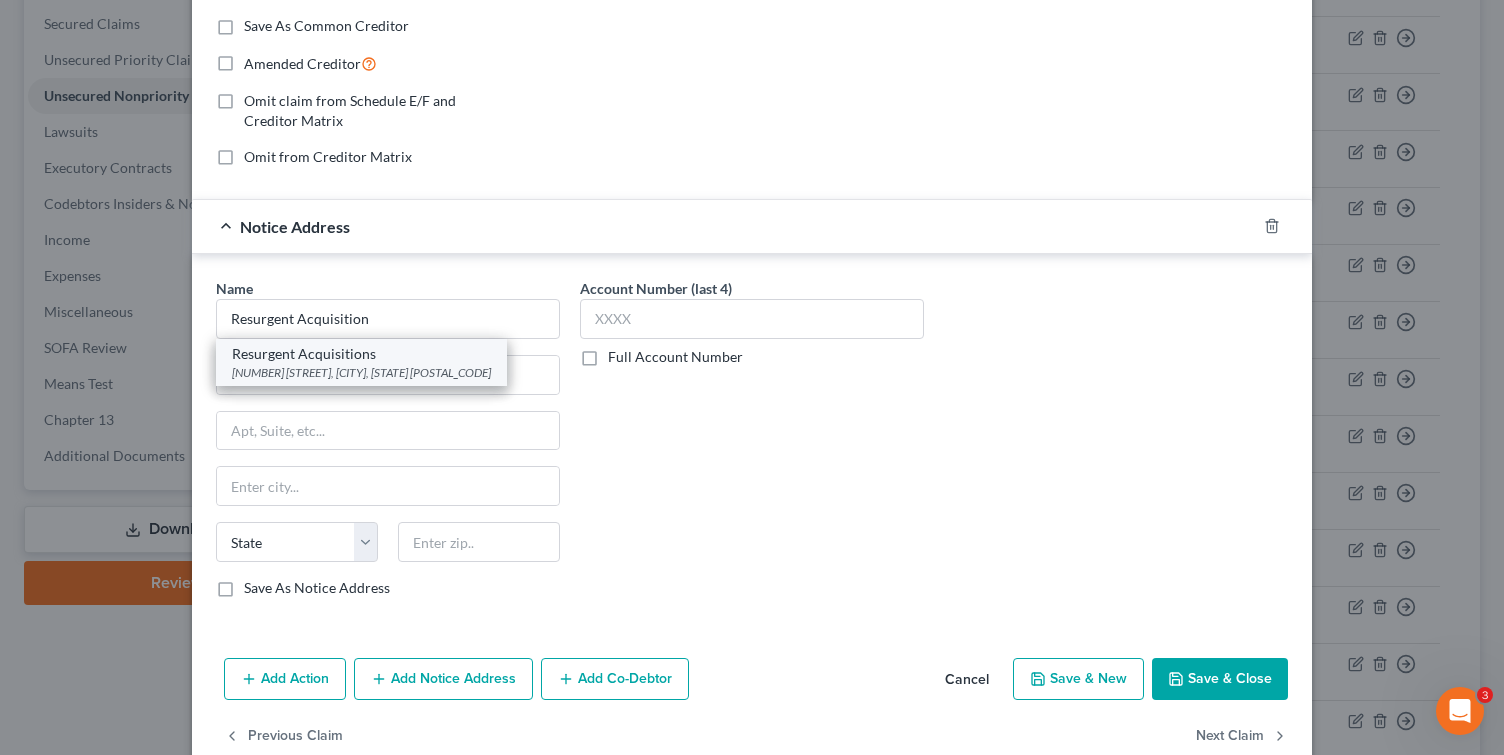 click on "Resurgent Acquisitions" at bounding box center (361, 354) 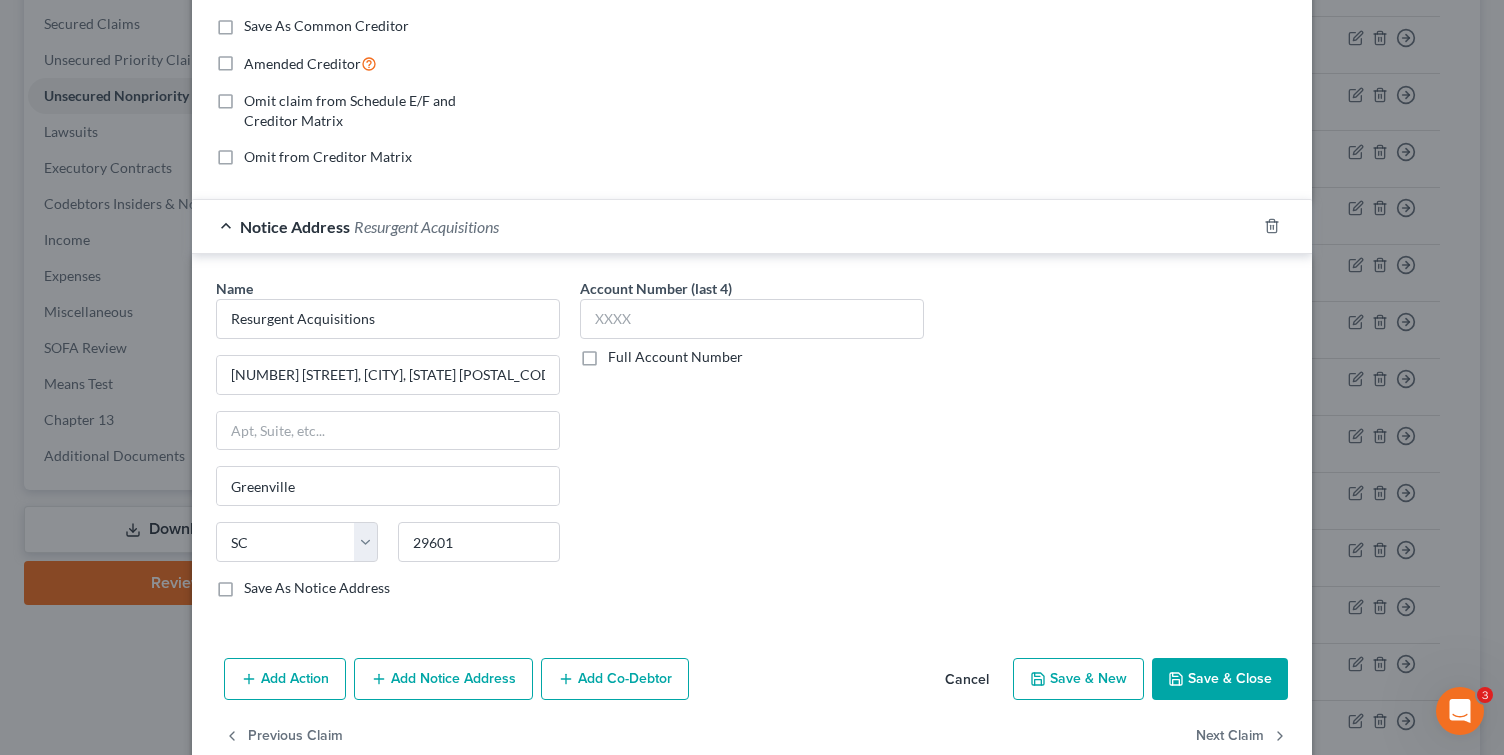 click on "Save & Close" at bounding box center [1220, 679] 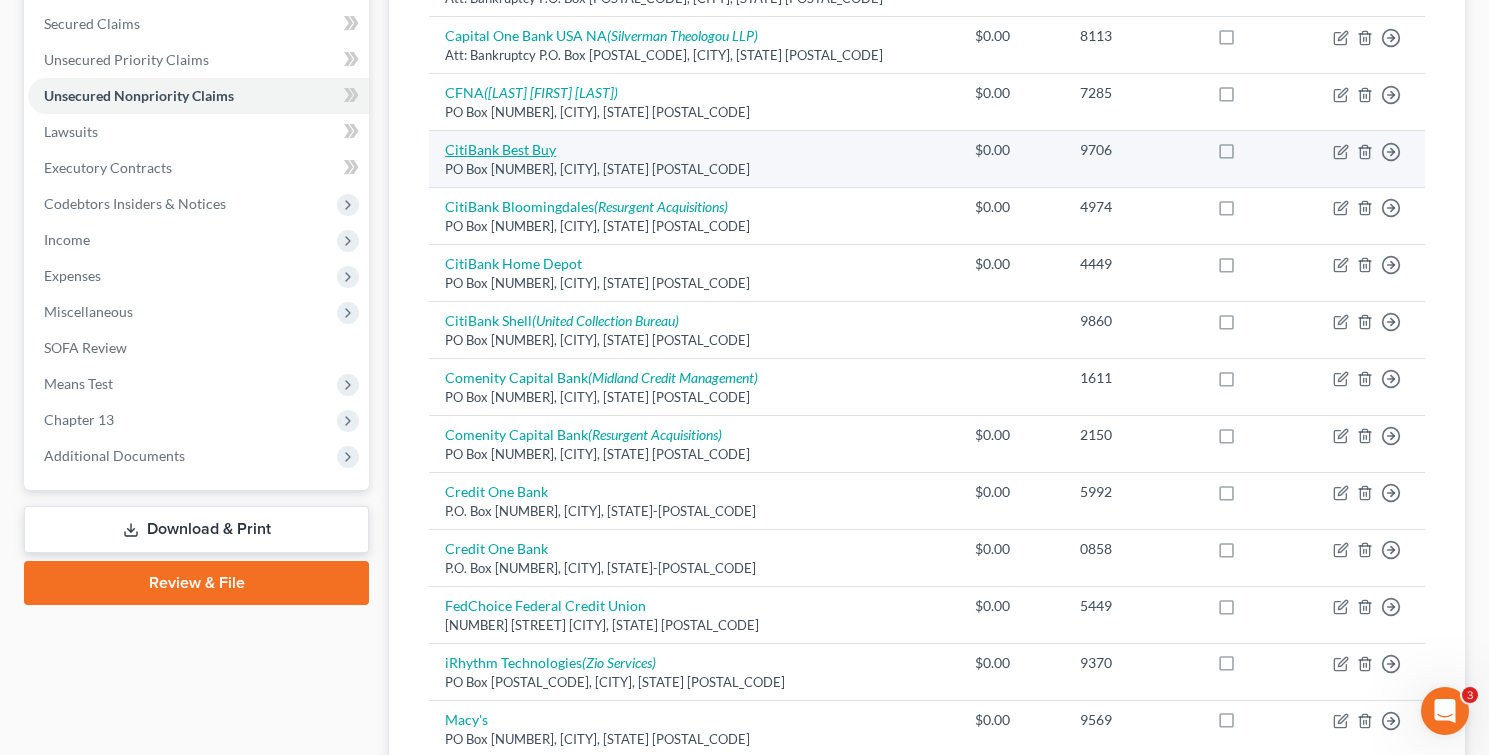 click on "CitiBank Best Buy" at bounding box center [500, 149] 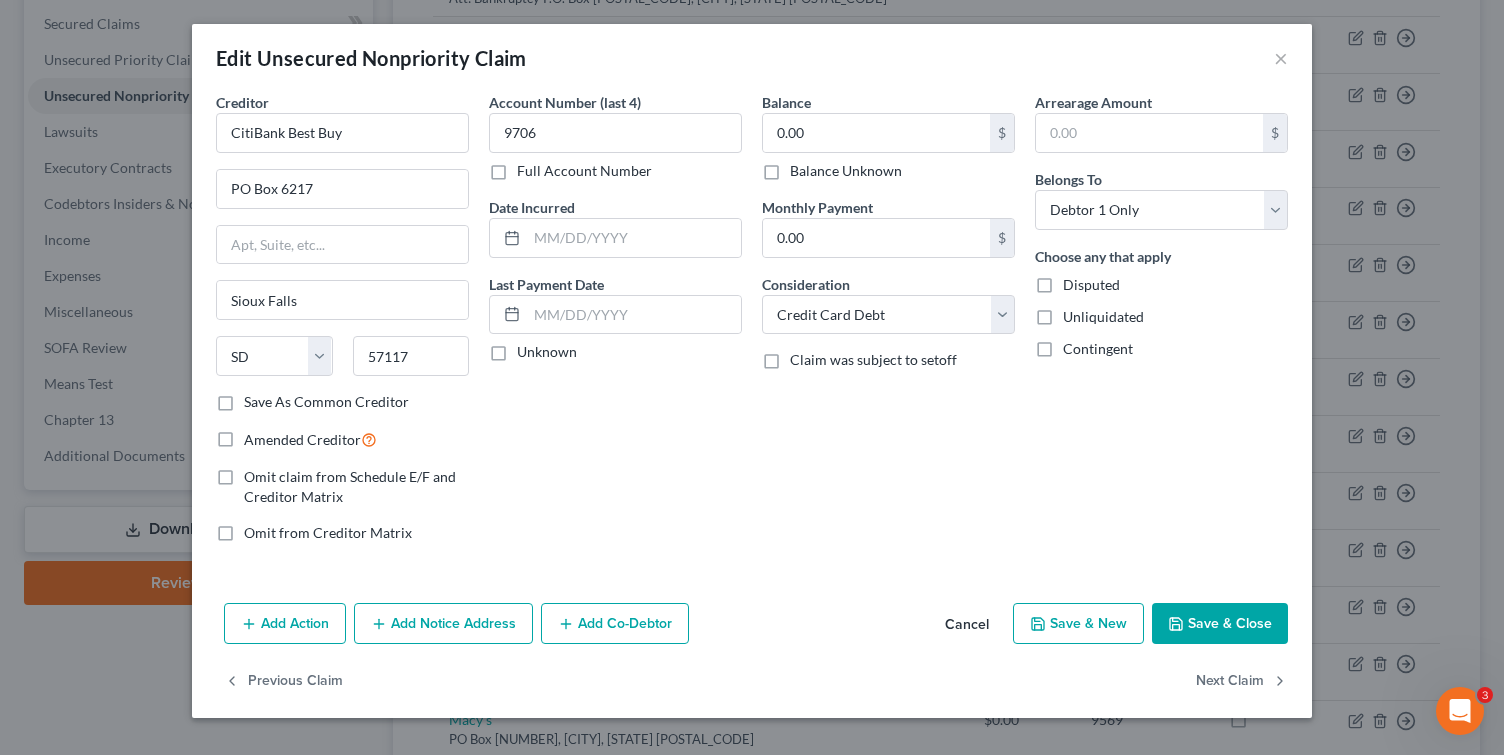 click on "Add Notice Address" at bounding box center [443, 624] 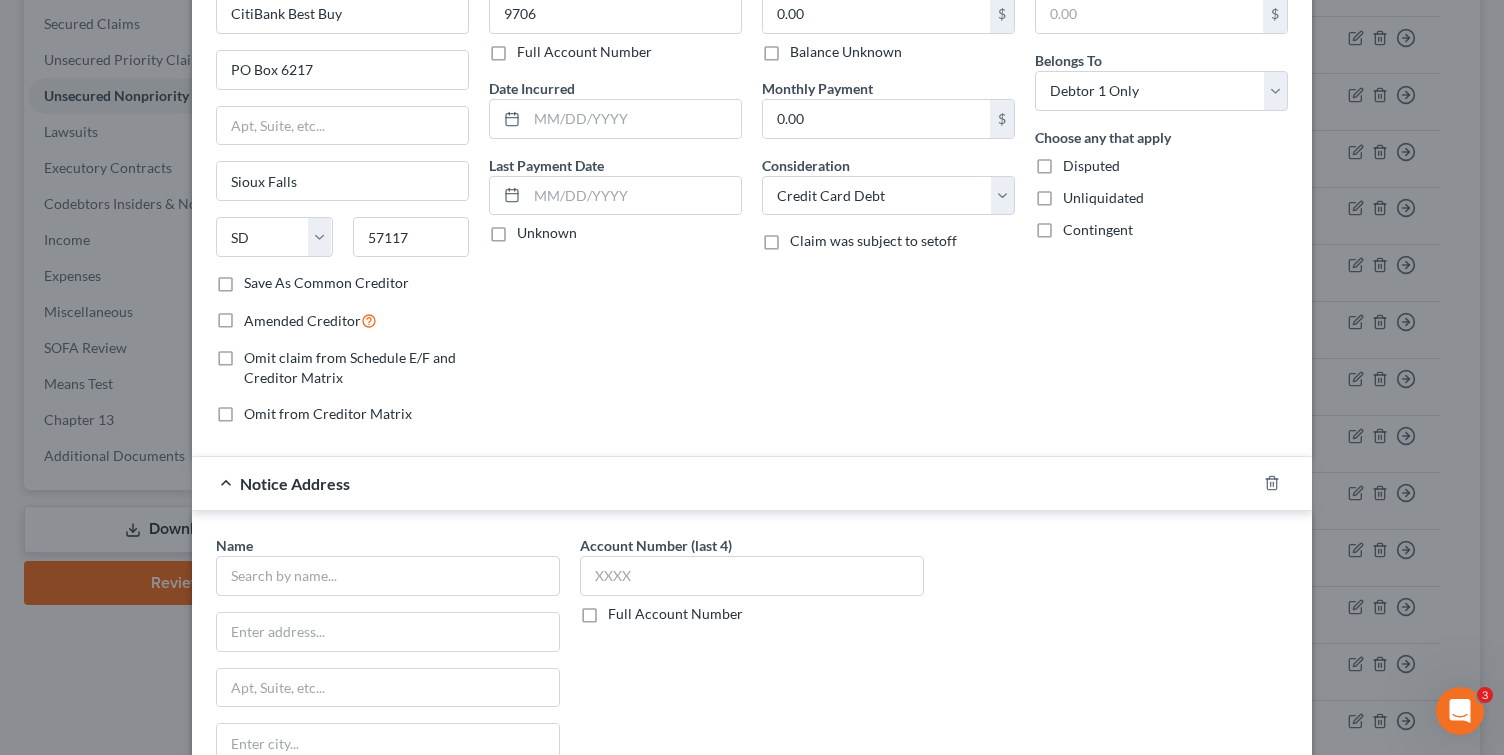 scroll, scrollTop: 165, scrollLeft: 0, axis: vertical 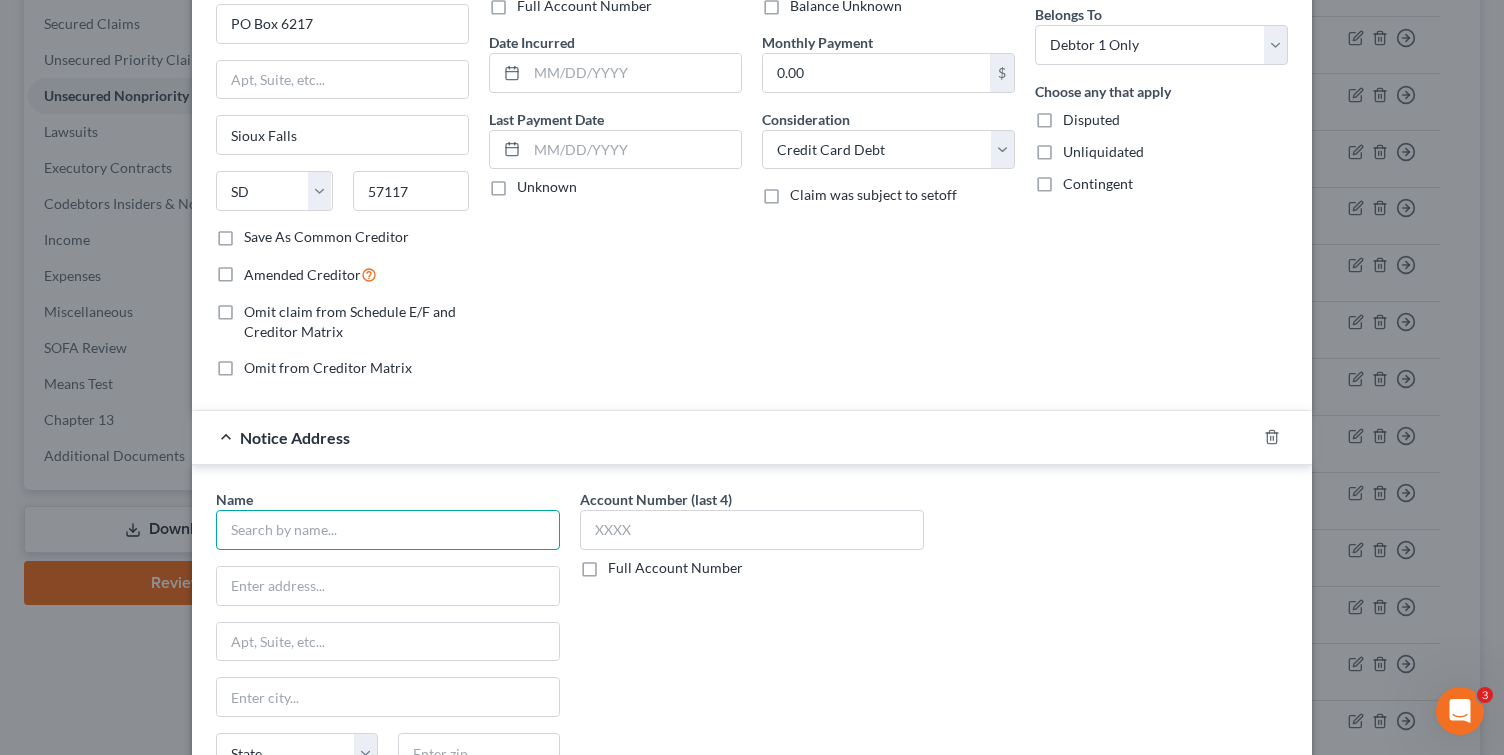 click at bounding box center (388, 530) 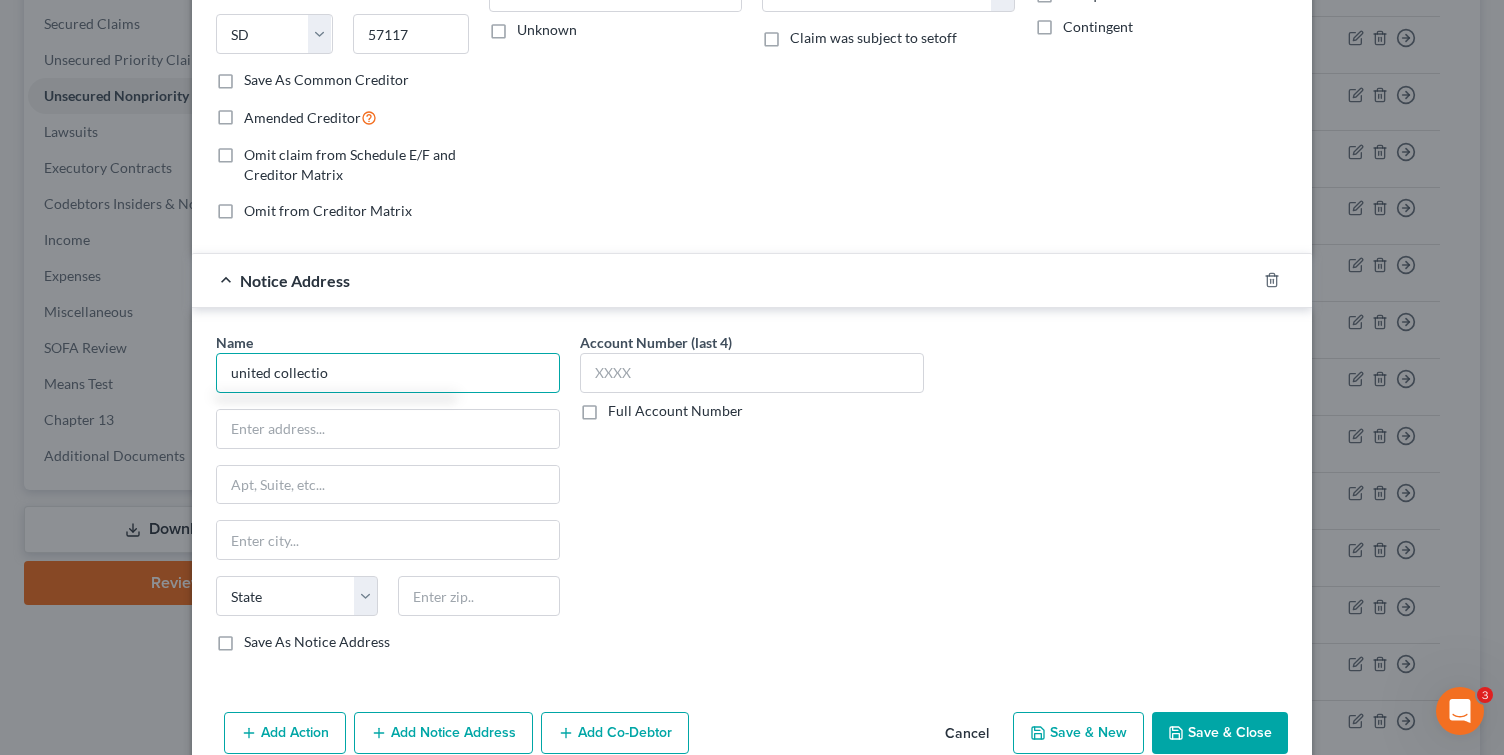 scroll, scrollTop: 418, scrollLeft: 0, axis: vertical 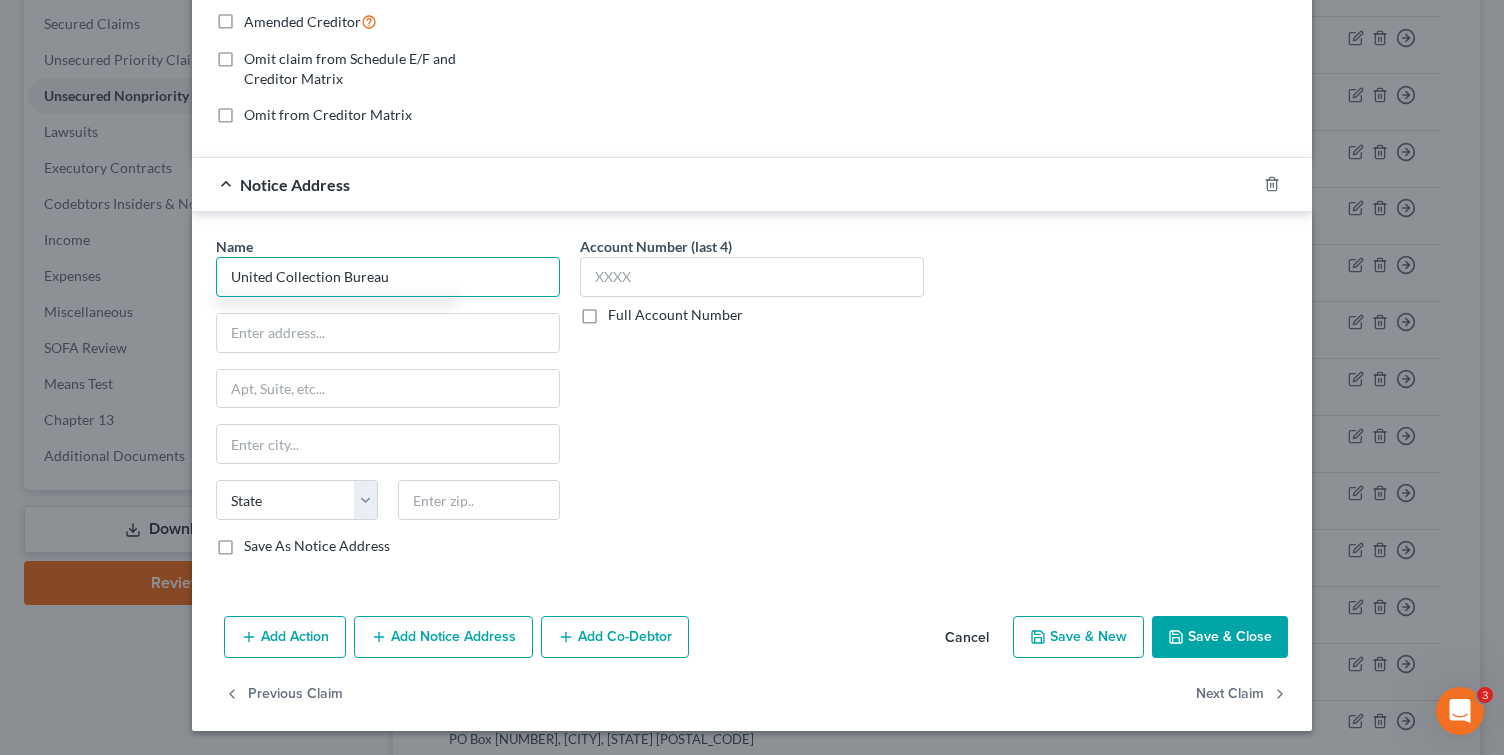 type on "United Collection Bureau" 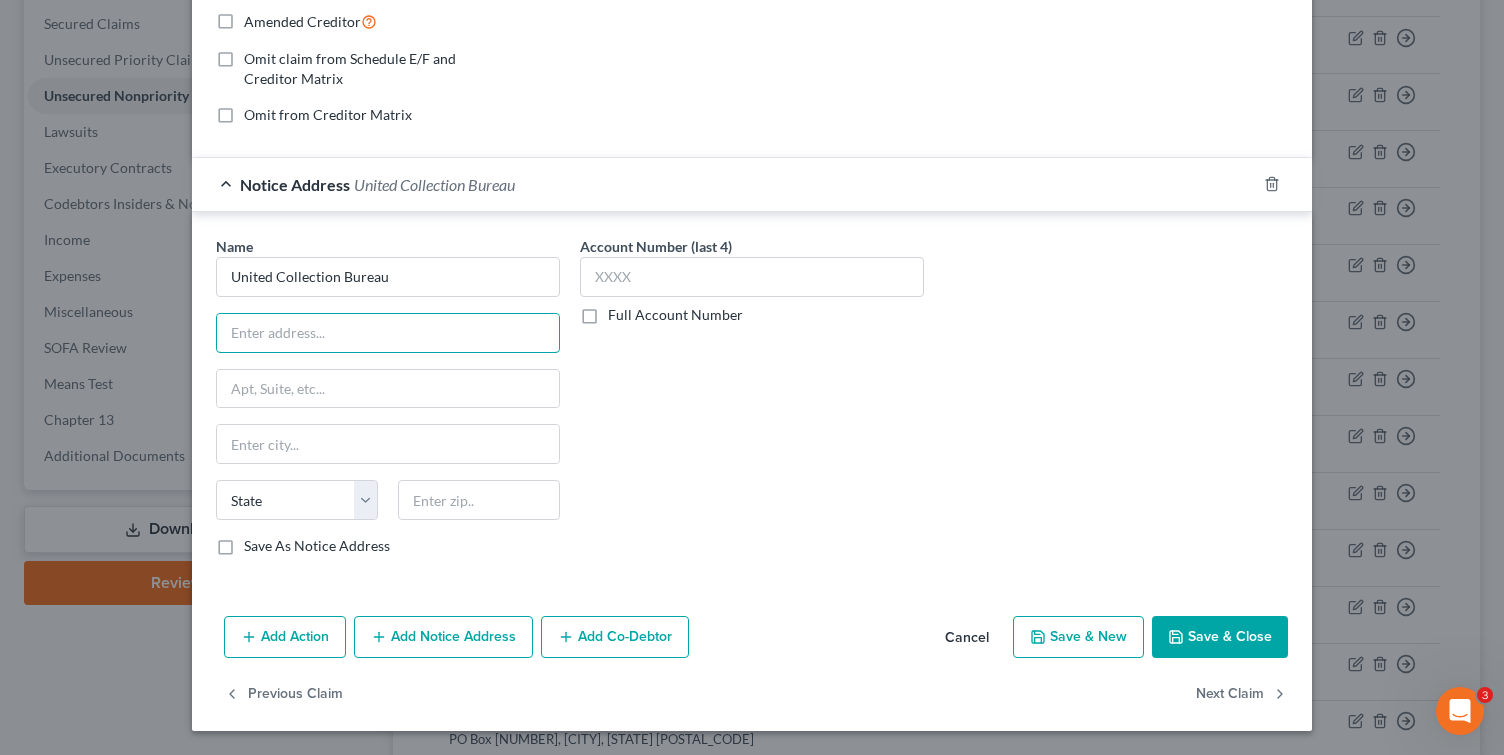 paste on "[NUMBER] [STREET]" 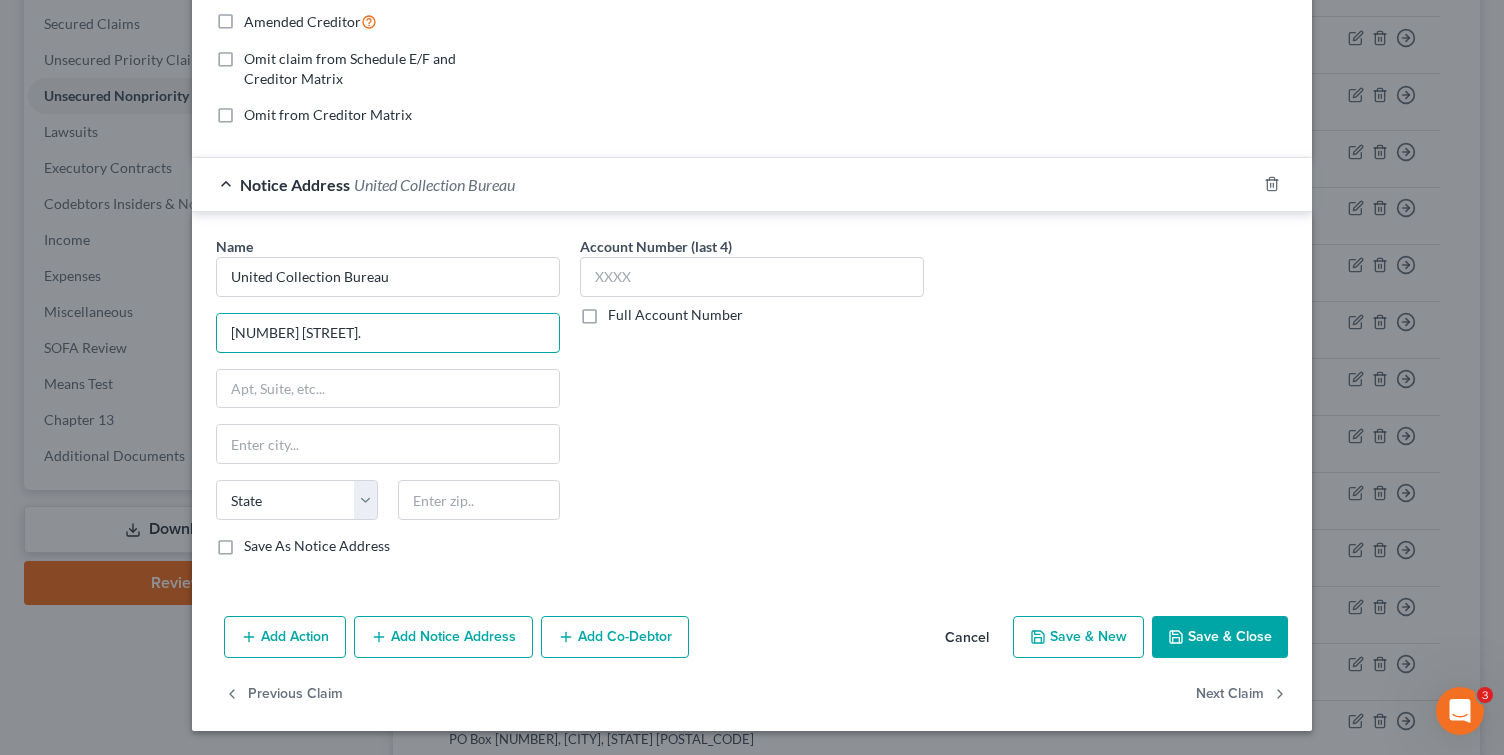 type on "[NUMBER] [STREET]." 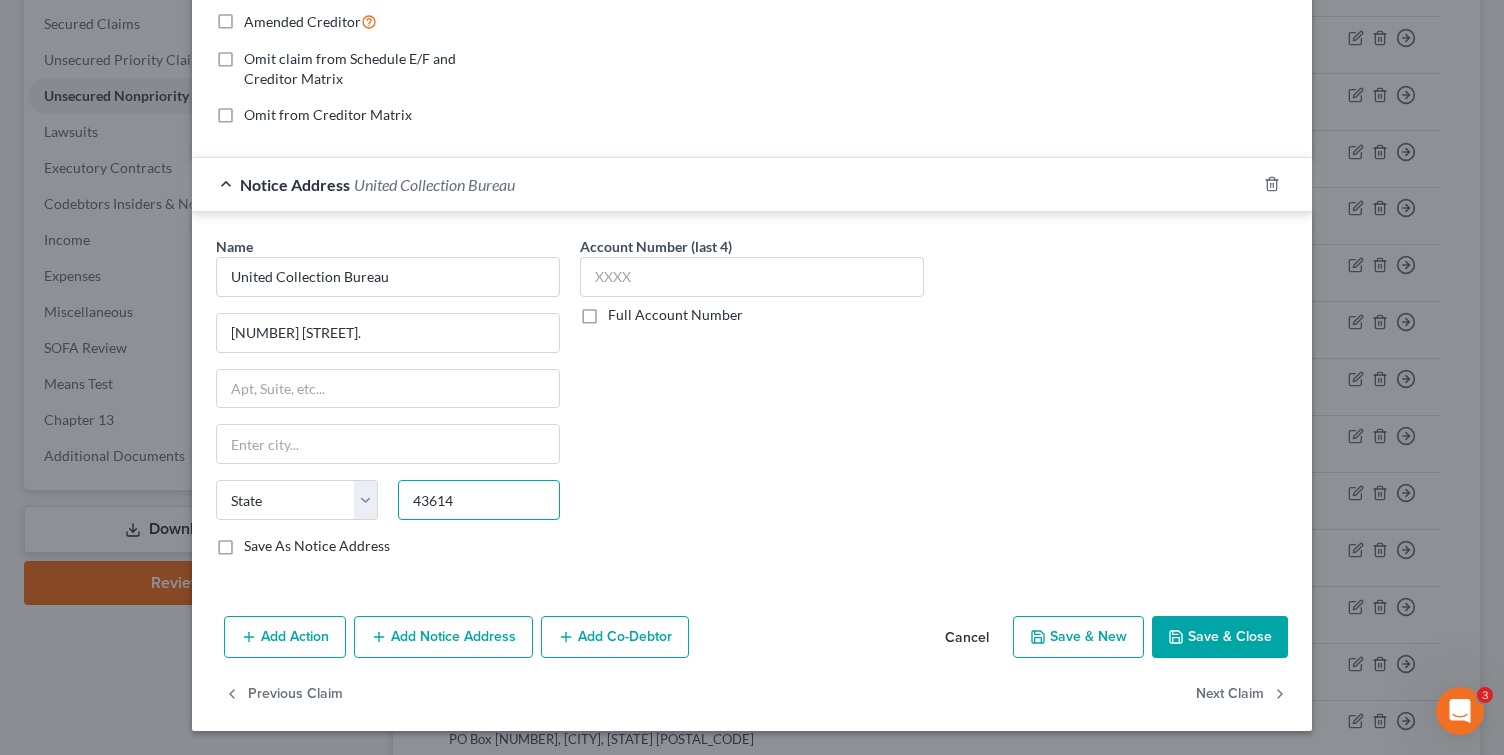type on "43614" 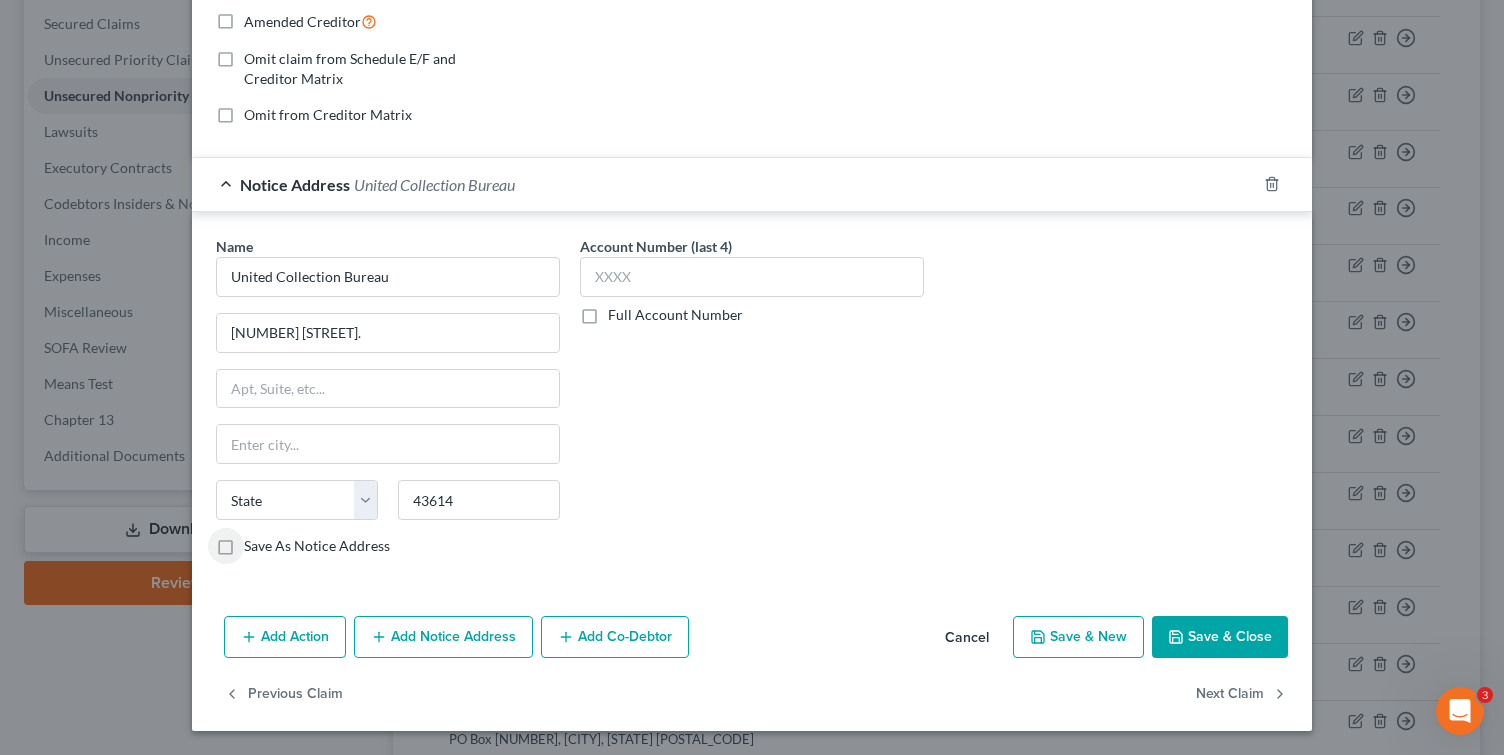 type on "Toledo" 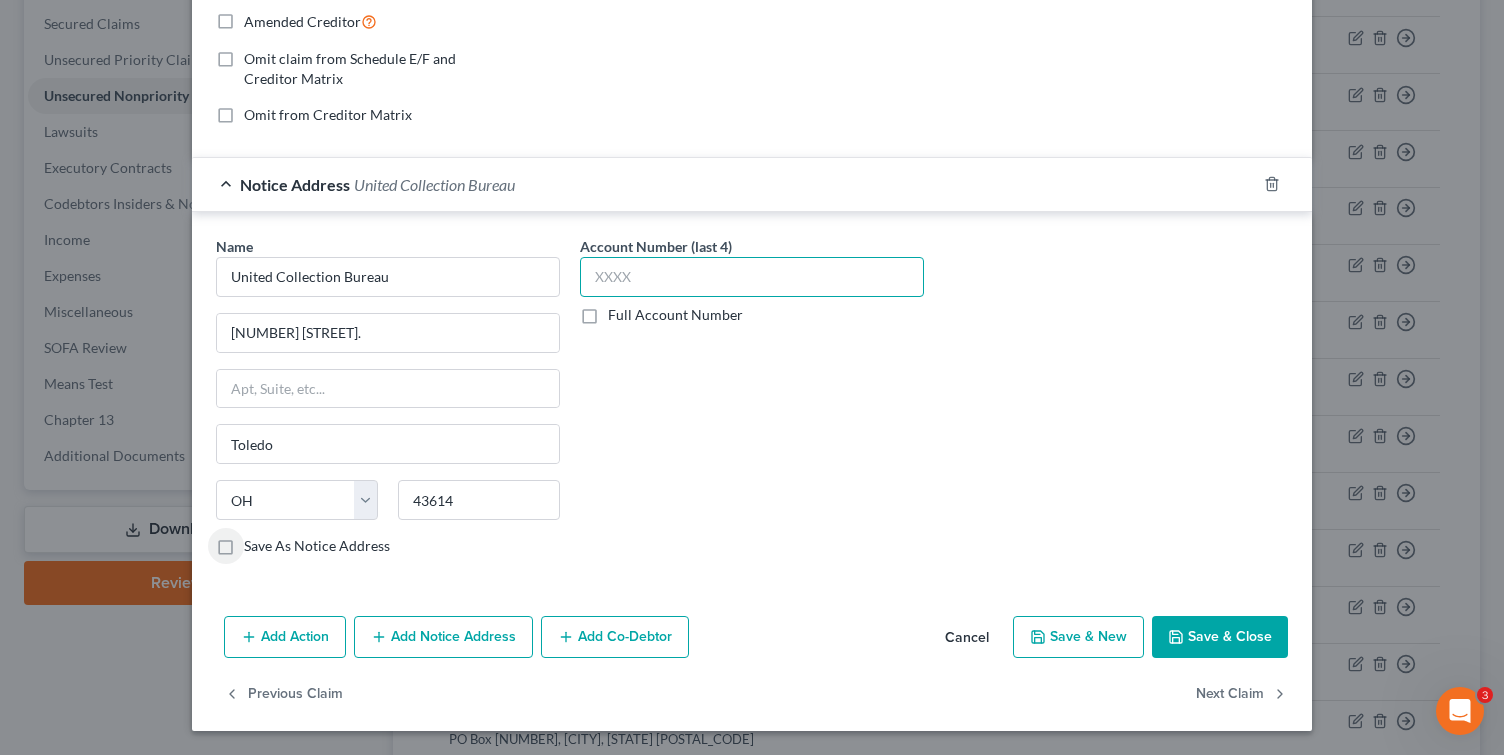 click at bounding box center [752, 277] 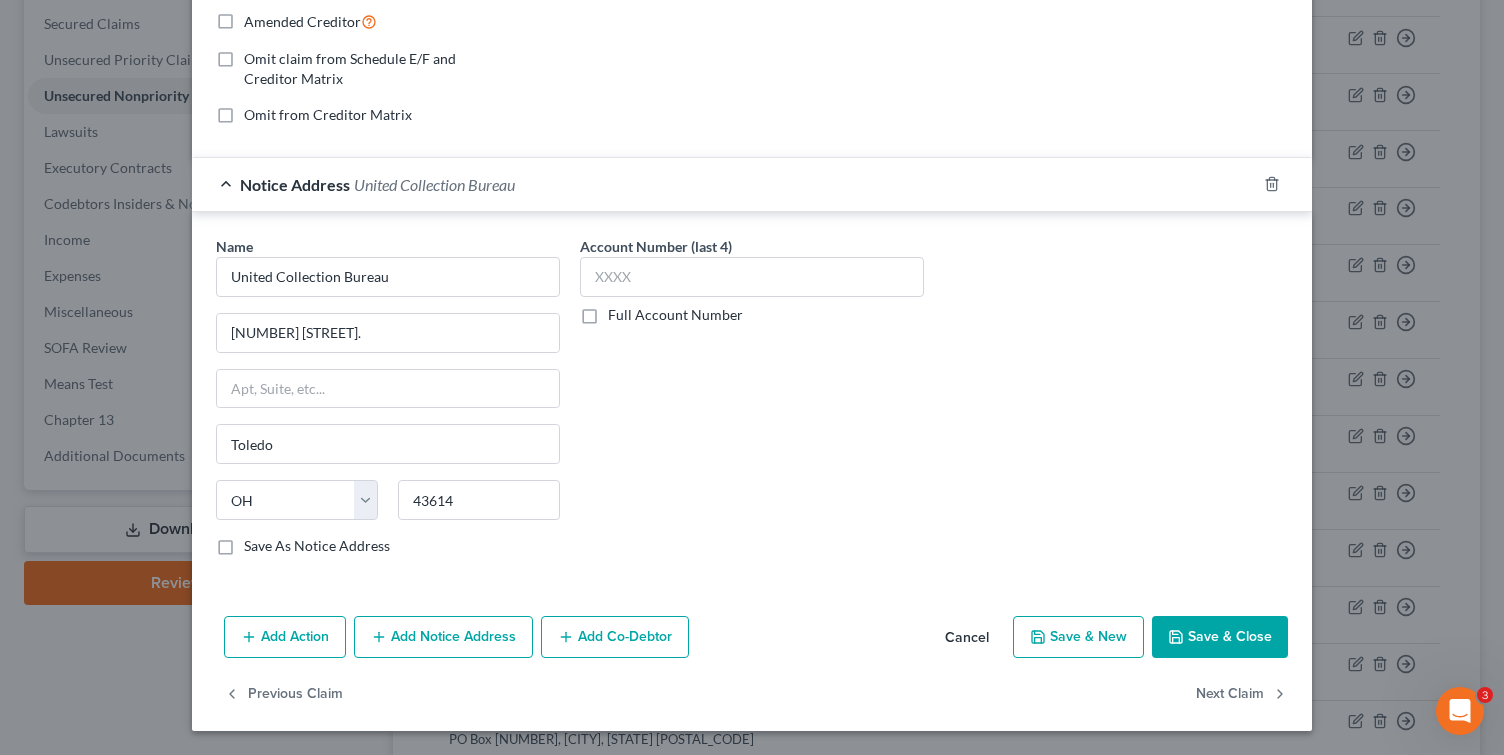 click on "Save & Close" at bounding box center (1220, 637) 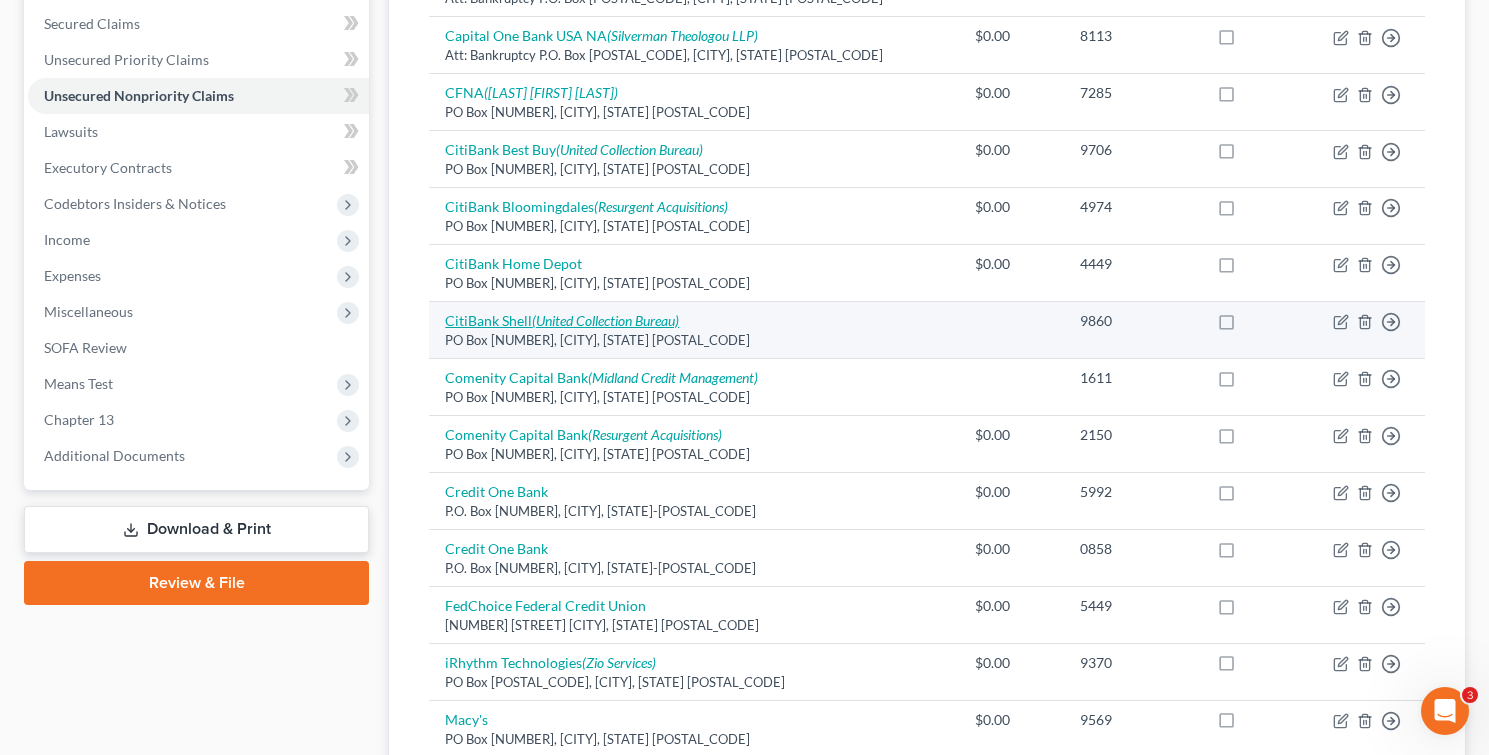 click on "(United Collection Bureau)" at bounding box center (605, 320) 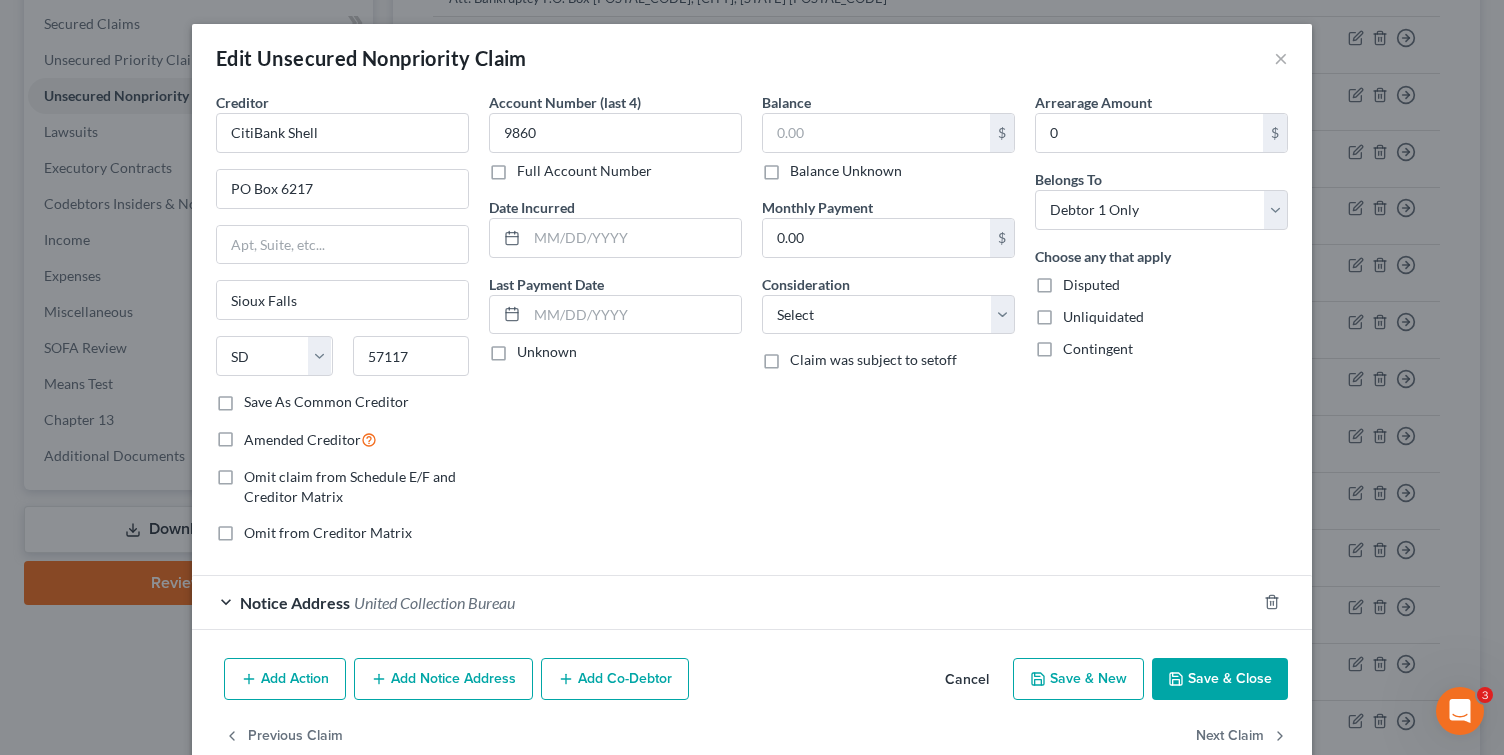 scroll, scrollTop: 42, scrollLeft: 0, axis: vertical 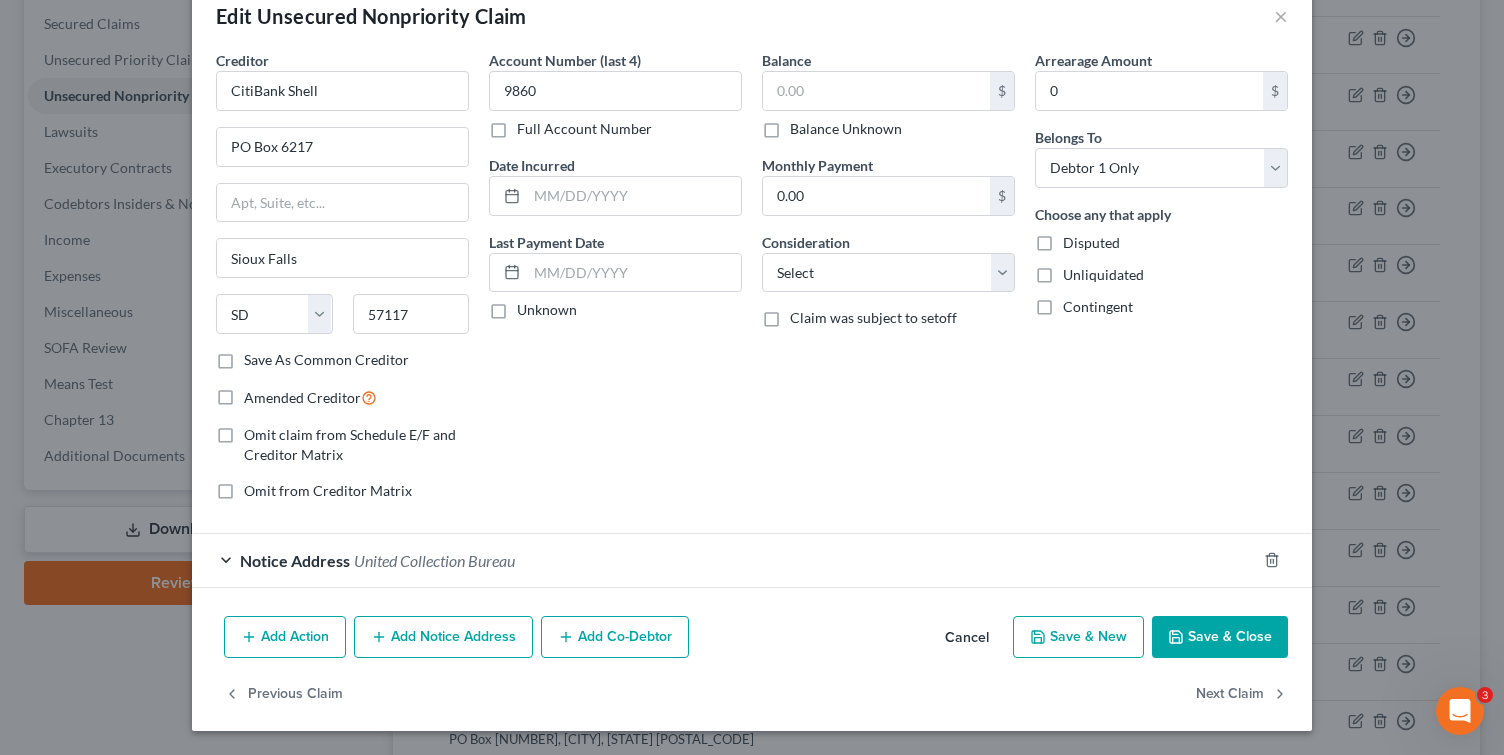 click on "Notice Address United Collection Bureau" at bounding box center (724, 560) 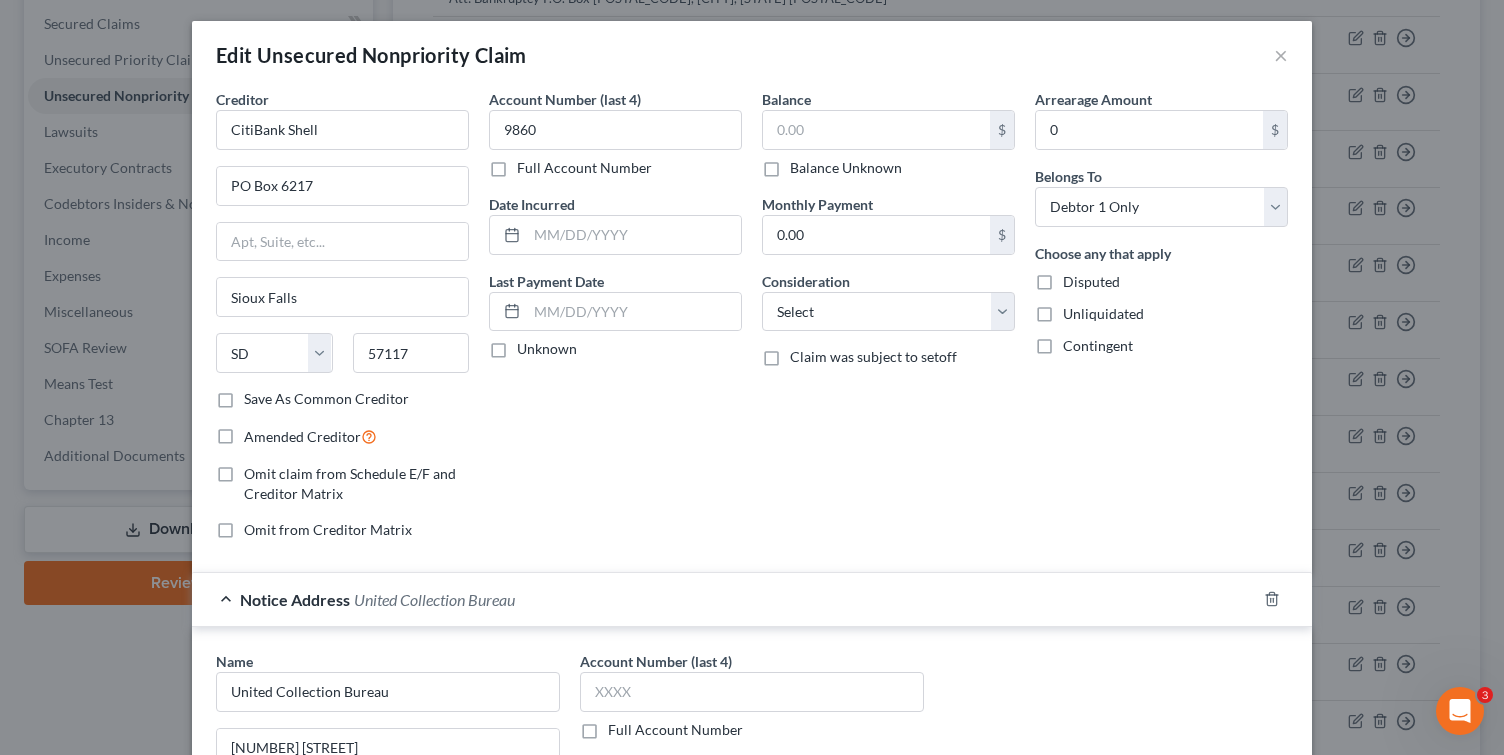 scroll, scrollTop: 0, scrollLeft: 0, axis: both 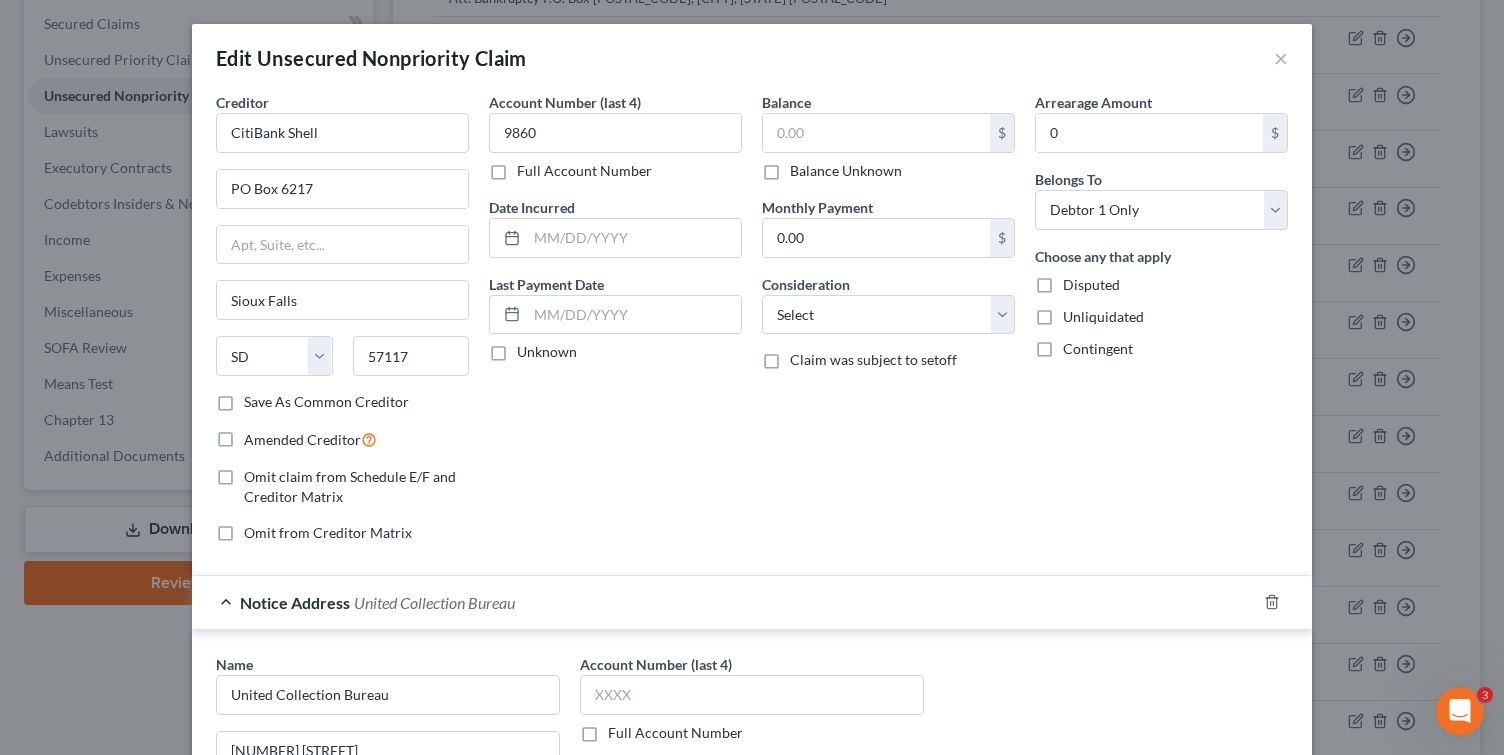 click on "Balance
$
Balance Unknown
Balance Undetermined
$
Balance Unknown
Monthly Payment 0.00 $ Consideration Select Cable / Satellite Services Collection Agency Credit Card Debt Debt Counseling / Attorneys Deficiency Balance Domestic Support Obligations Home / Car Repairs Income Taxes Judgment Liens Medical Services Monies Loaned / Advanced Mortgage Obligation From Divorce Or Separation Obligation To Pensions Other Overdrawn Bank Account Promised To Help Pay Creditors Student Loans Suppliers And Vendors Telephone / Internet Services Utility Services Claim was subject to setoff" at bounding box center (888, 325) 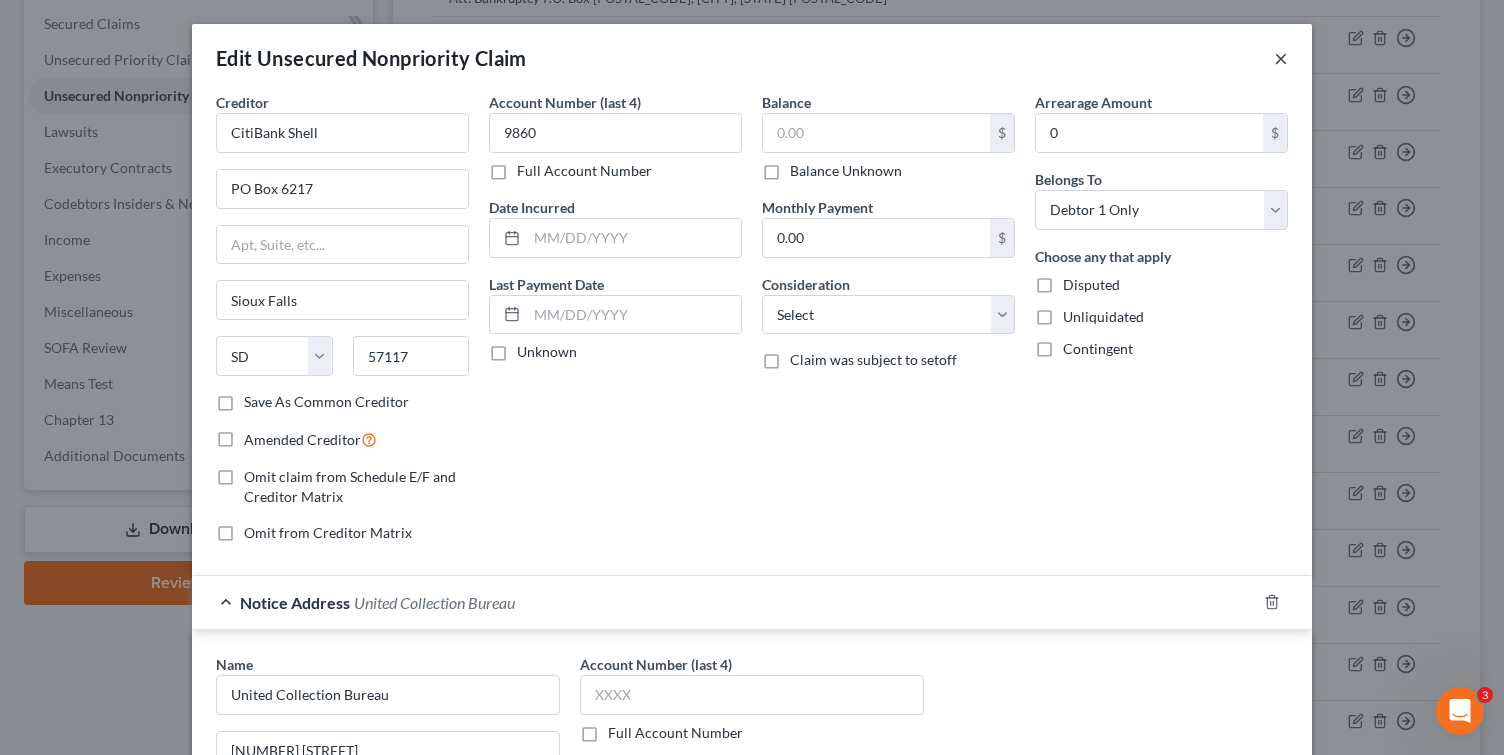 click on "×" at bounding box center (1281, 58) 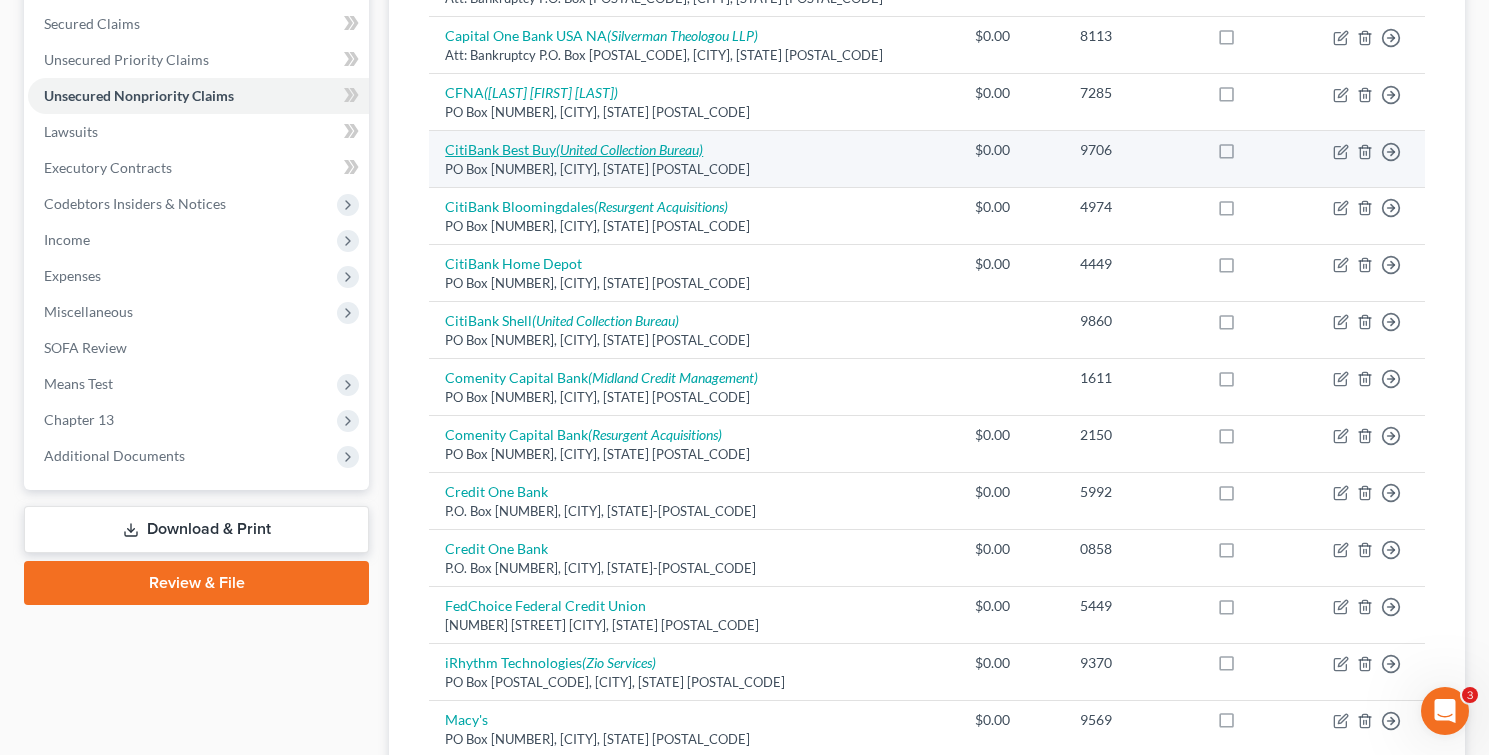 click on "(United Collection Bureau)" at bounding box center (629, 149) 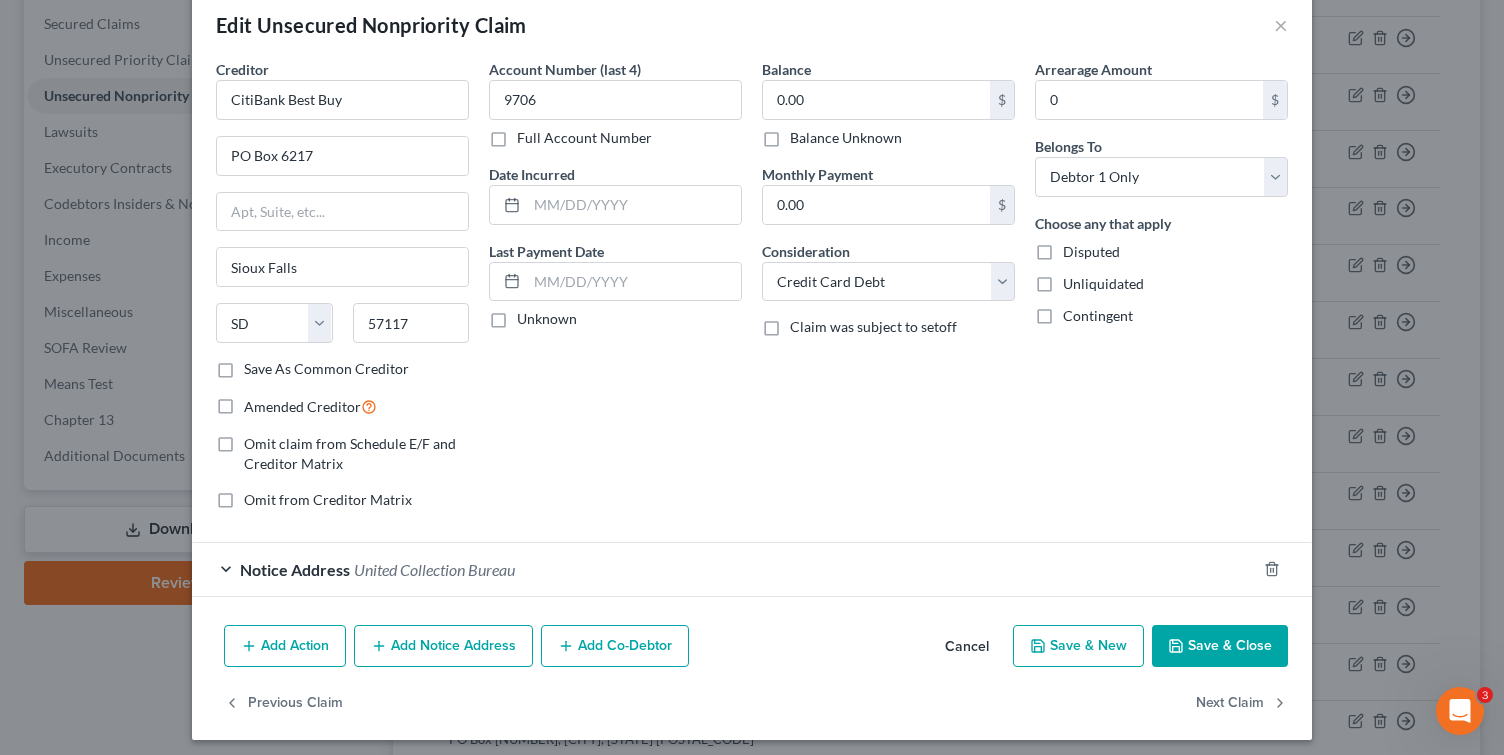 scroll, scrollTop: 42, scrollLeft: 0, axis: vertical 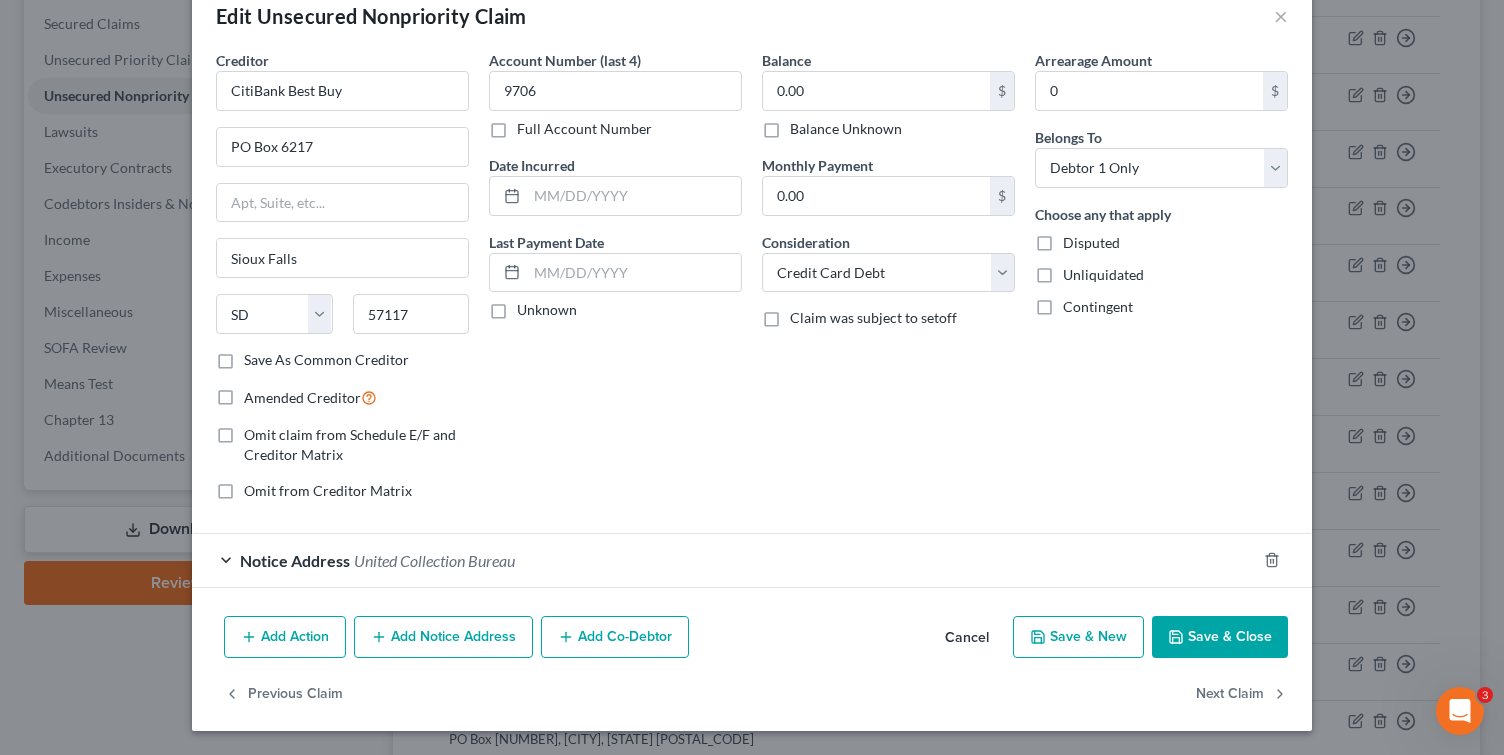 click on "Edit Unsecured Nonpriority Claim  × Creditor *    CitiBank Best Buy                      PO Box 6217 Sioux Falls State AL AK AR AZ CA CO CT DE DC FL GA GU HI ID IL IN IA KS KY LA ME MD MA MI MN MS MO MT NC ND NE NV NH NJ NM NY OH OK OR PA PR RI SC SD TN TX UT VI VA VT WA WV WI WY [POSTAL_CODE] Save As Common Creditor Amended Creditor  Omit claim from Schedule E/F and Creditor Matrix Omit from Creditor Matrix
Account Number (last 4)
9706
Full Account Number
Date Incurred         Last Payment Date         Unknown Balance
0.00 $
Balance Unknown
Balance Undetermined
0.00 $
Balance Unknown
Monthly Payment 0.00 $ Consideration Select Cable / Satellite Services Collection Agency Credit Card Debt Debt Counseling / Attorneys Deficiency Balance Domestic Support Obligations Home / Car Repairs Income Taxes Judgment Liens Medical Services Monies Loaned / Advanced Mortgage Other 0" at bounding box center (752, 377) 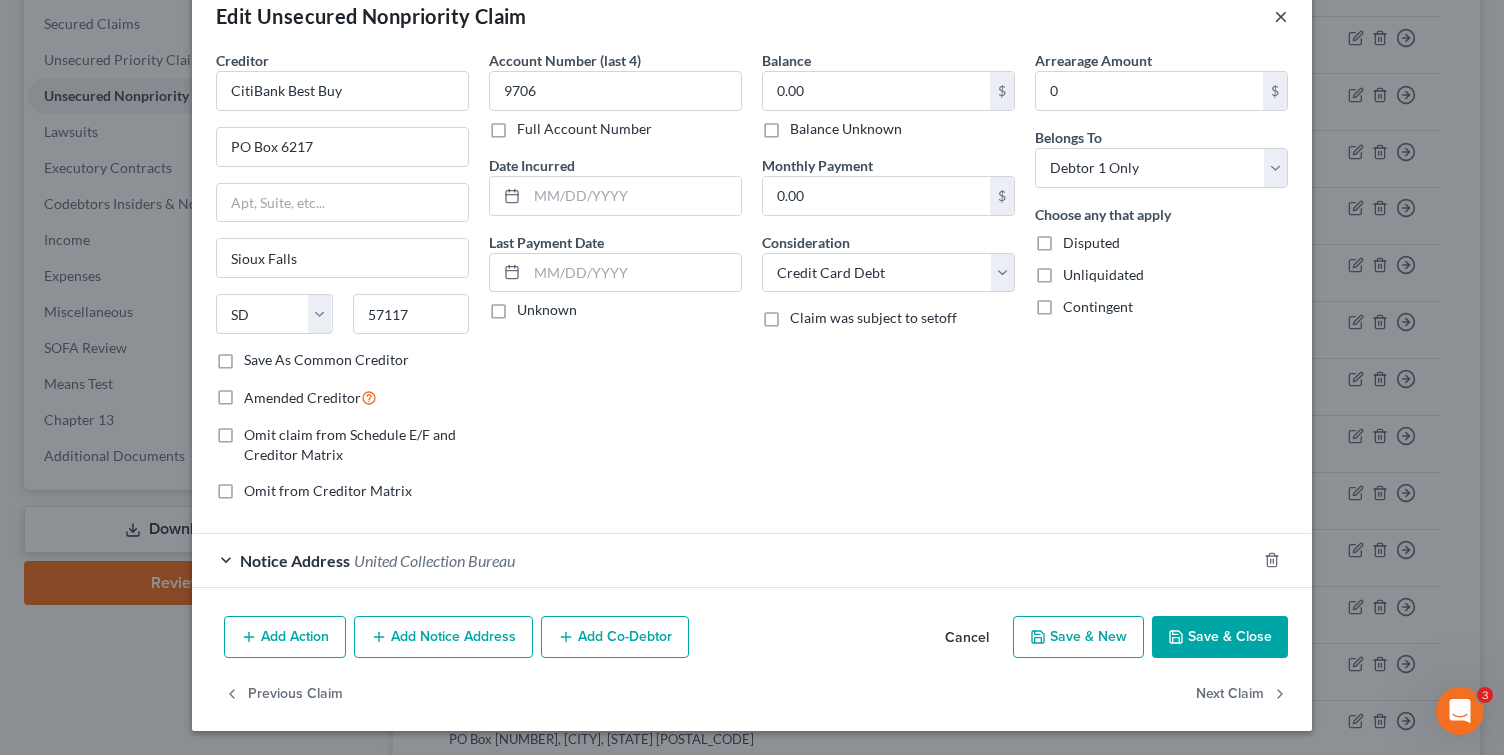 click on "×" at bounding box center [1281, 16] 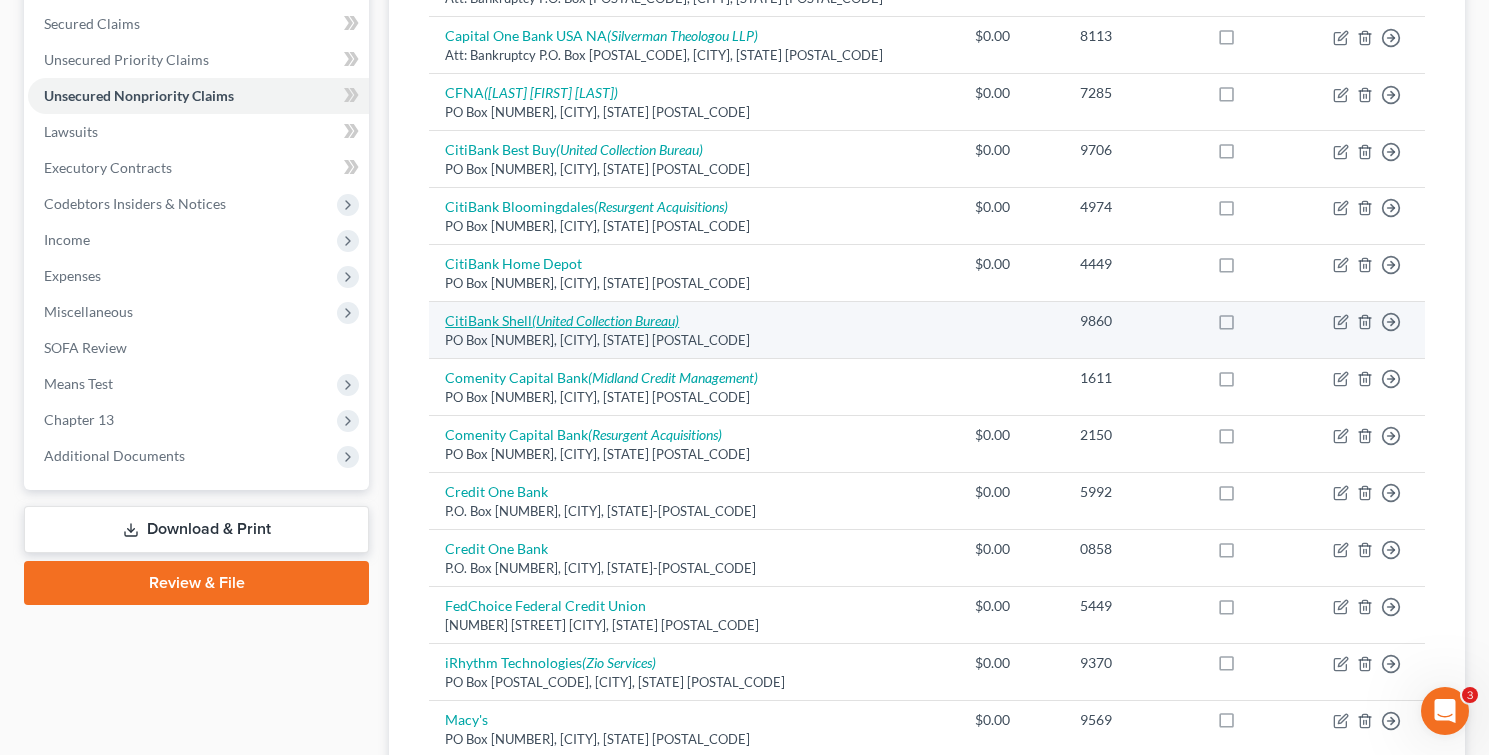 click on "(United Collection Bureau)" at bounding box center [605, 320] 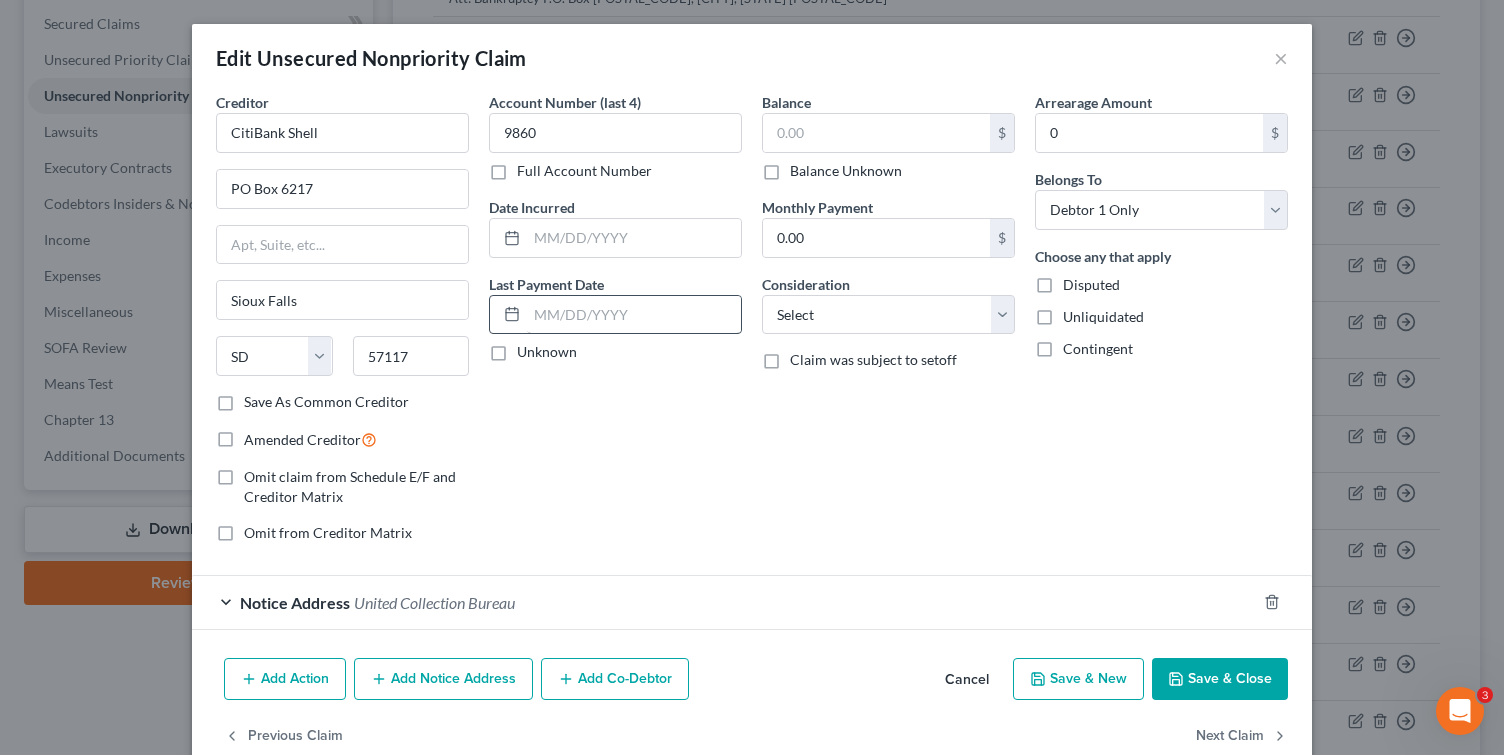scroll, scrollTop: 42, scrollLeft: 0, axis: vertical 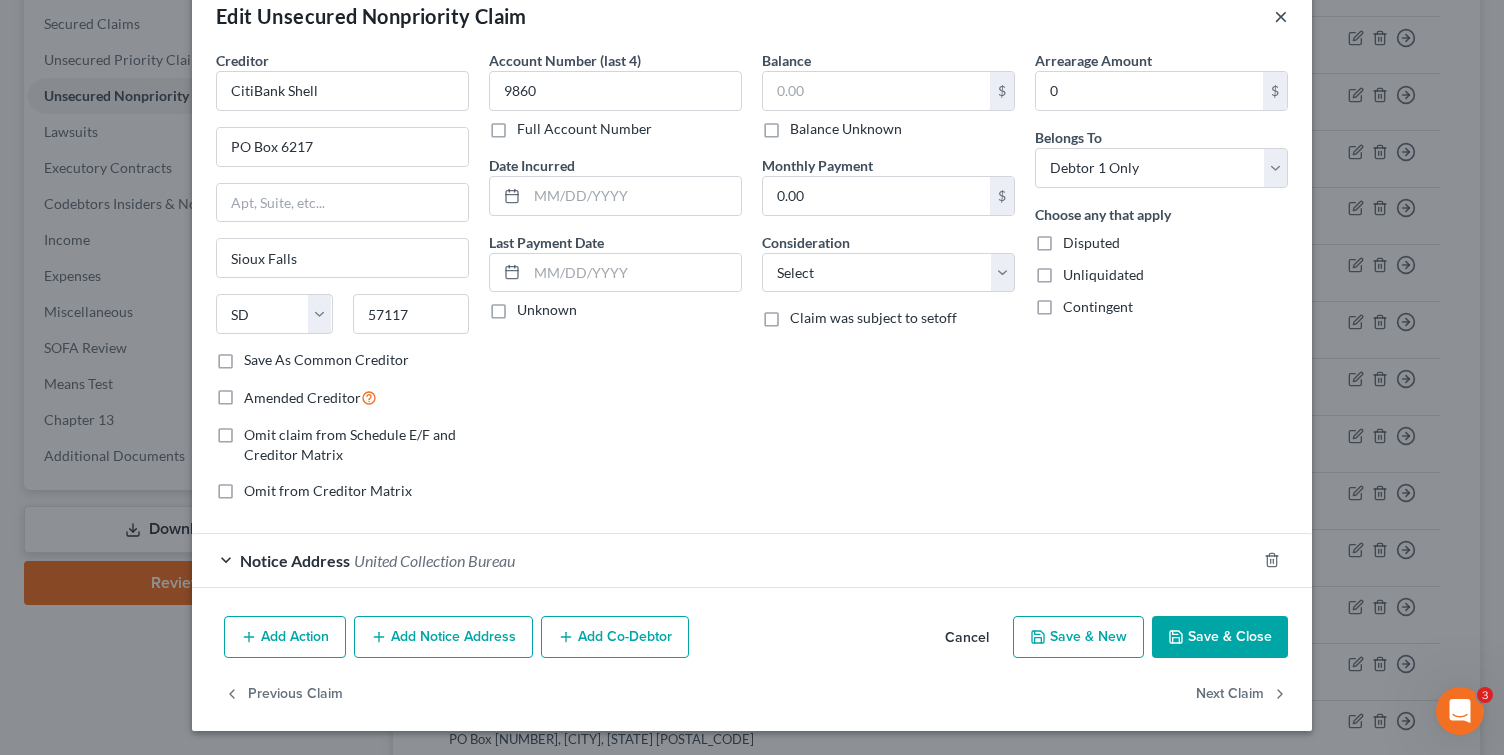 click on "×" at bounding box center (1281, 16) 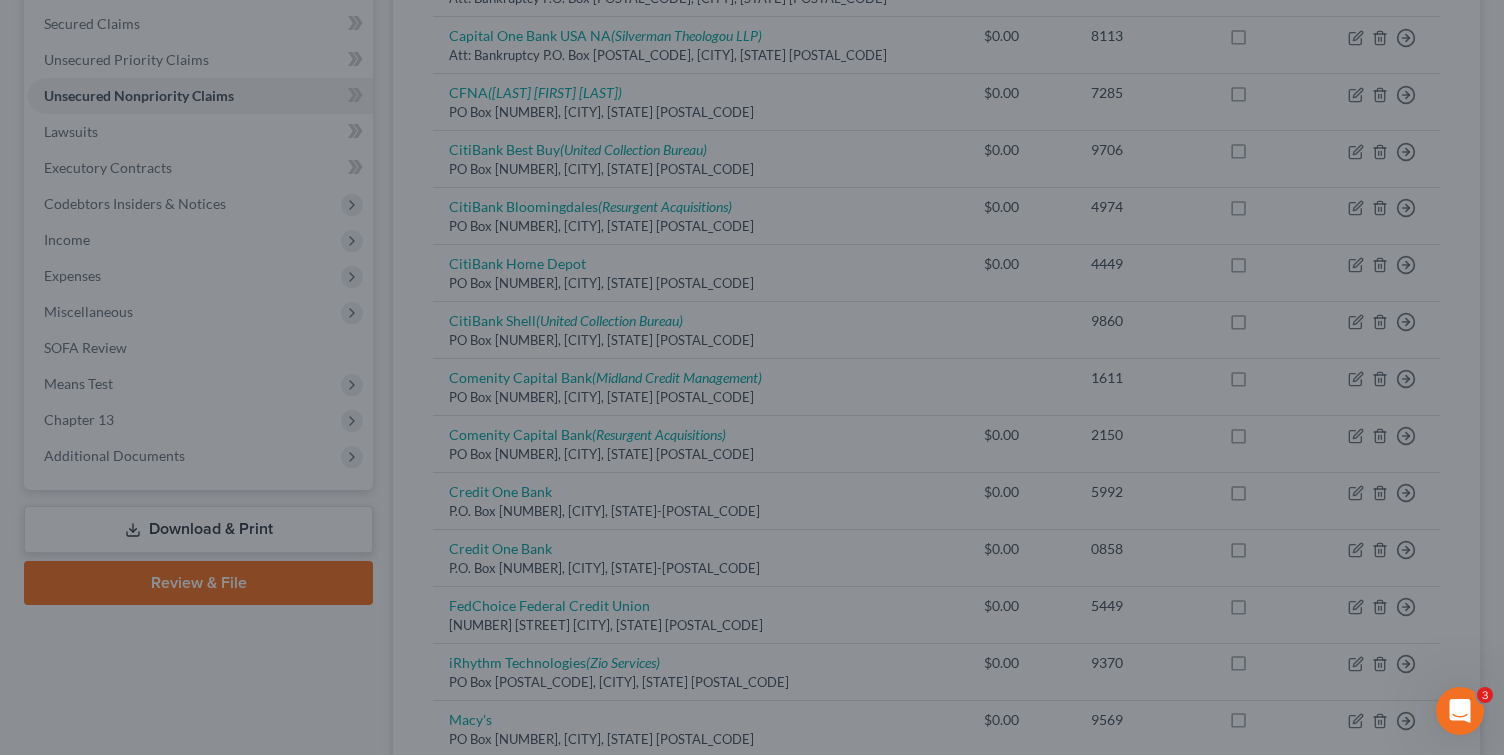 type 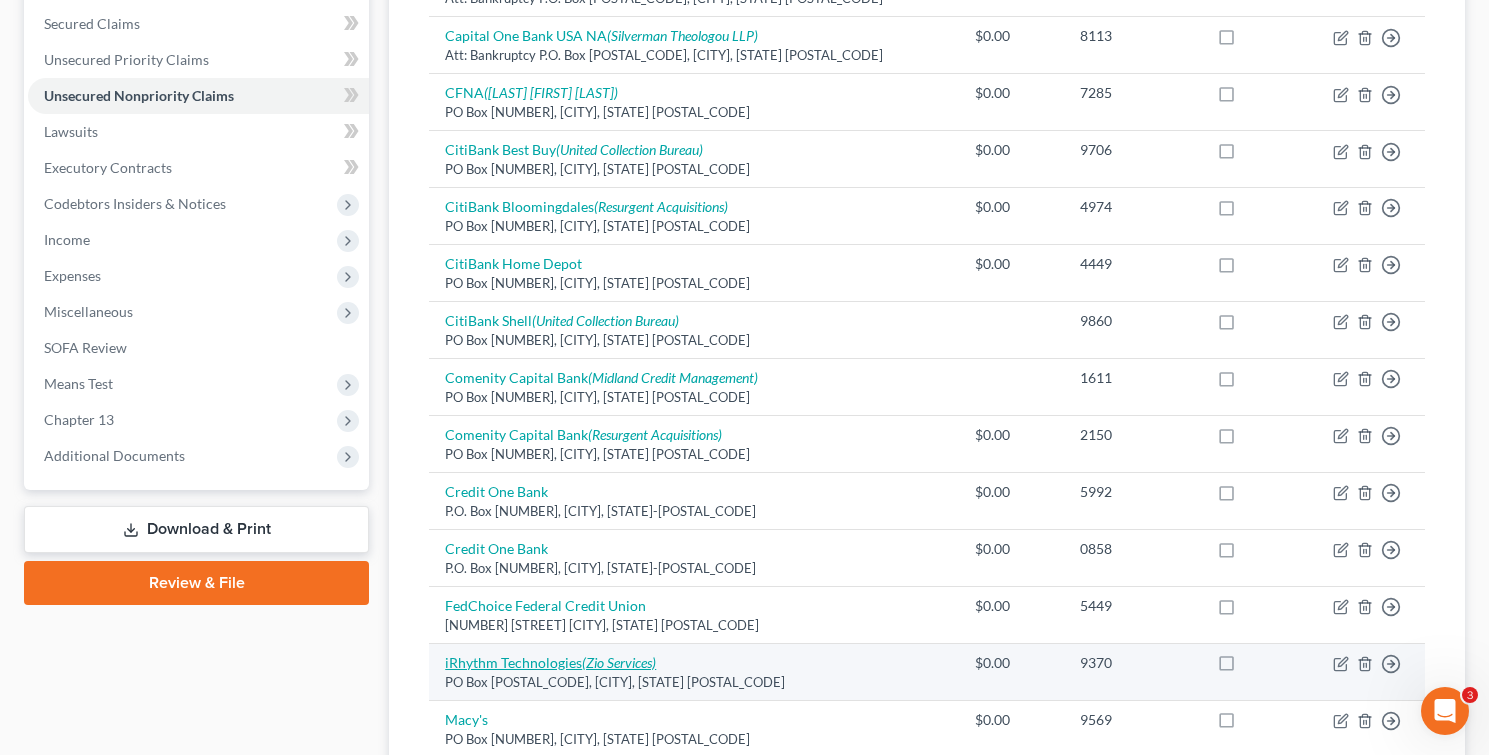 click on "[COMPANY_NAME] ([COMPANY_NAME])" at bounding box center [550, 662] 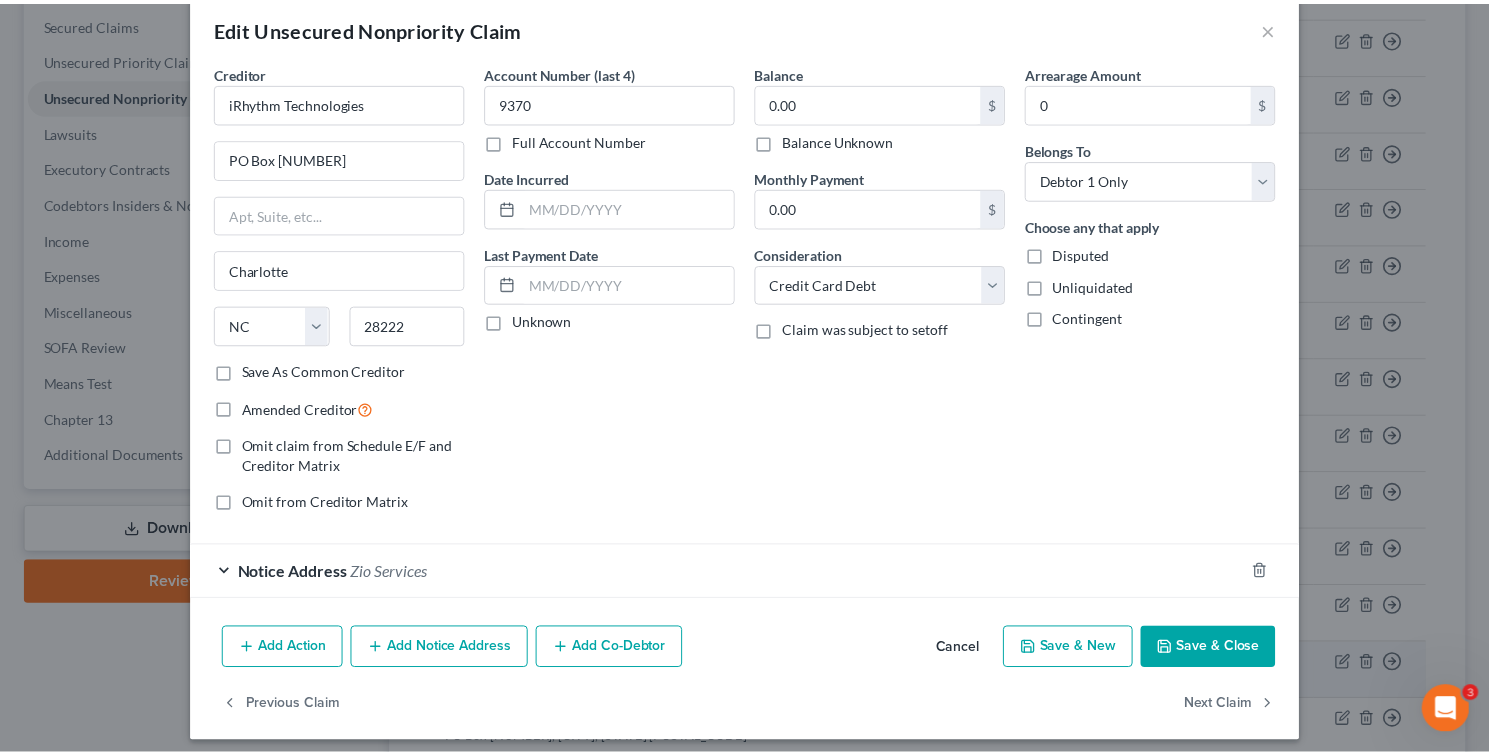 scroll, scrollTop: 42, scrollLeft: 0, axis: vertical 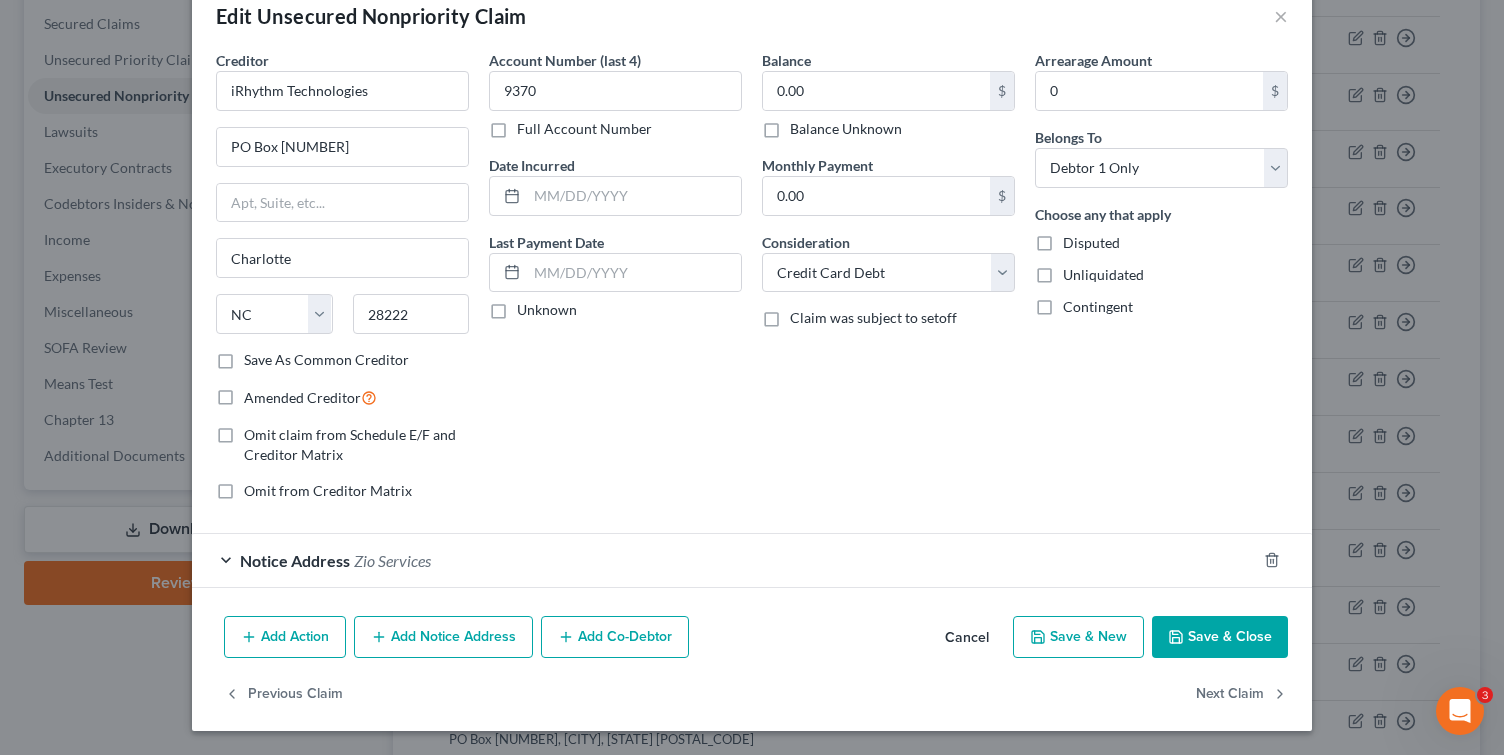 click on "Edit Unsecured Nonpriority Claim × Creditor * iRhythm Technologies PO Box [NUMBER] [CITY] State AL AK AR AZ CA CO CT DE DC FL GA GU HI ID IL IN IA KS KY LA ME MD MA MI MN MS MO MT NC ND NE NV NH NJ NM NY OH OK OR PA PR RI SC SD TN TX UT VI VA VT WA WV WI WY [POSTAL_CODE] Save As Common Creditor Amended Creditor Omit claim from Schedule E/F and Creditor Matrix Omit from Creditor Matrix Account Number (last 4) [NUMBER] Full Account Number Date Incurred Last Payment Date Unknown Balance 0.00 $ Balance Unknown Balance Undetermined Balance Unknown 0.00 $ Balance Unknown Monthly Payment 0.00 $ Consideration Select Cable / Satellite Services Collection Agency Credit Card Debt Debt Counseling / Attorneys Deficiency Balance Domestic Support Obligations Home / Car Repairs Income Taxes Judgment Liens Medical Services Monies Loaned / Advanced Mortgage 0 $" at bounding box center (752, 377) 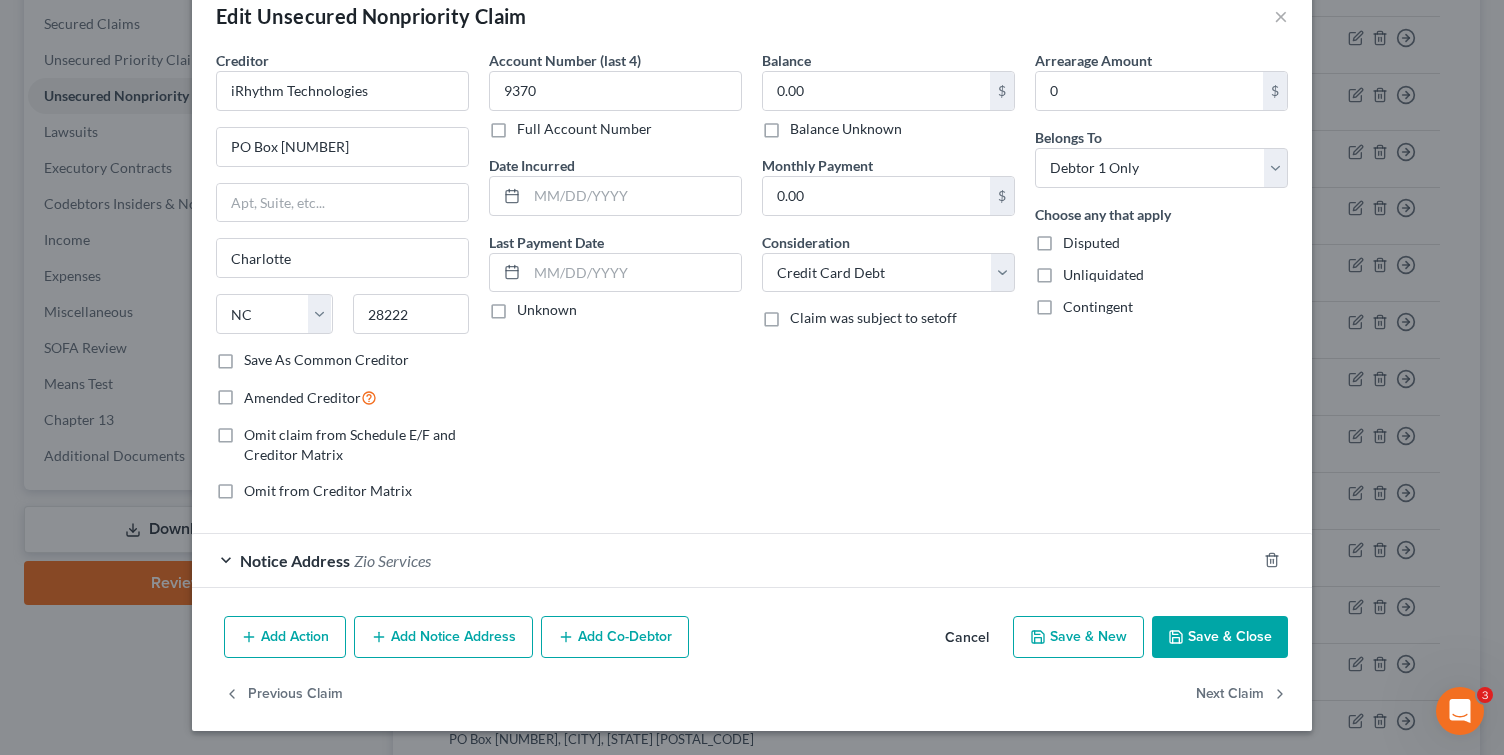 click on "Cancel" at bounding box center [967, 638] 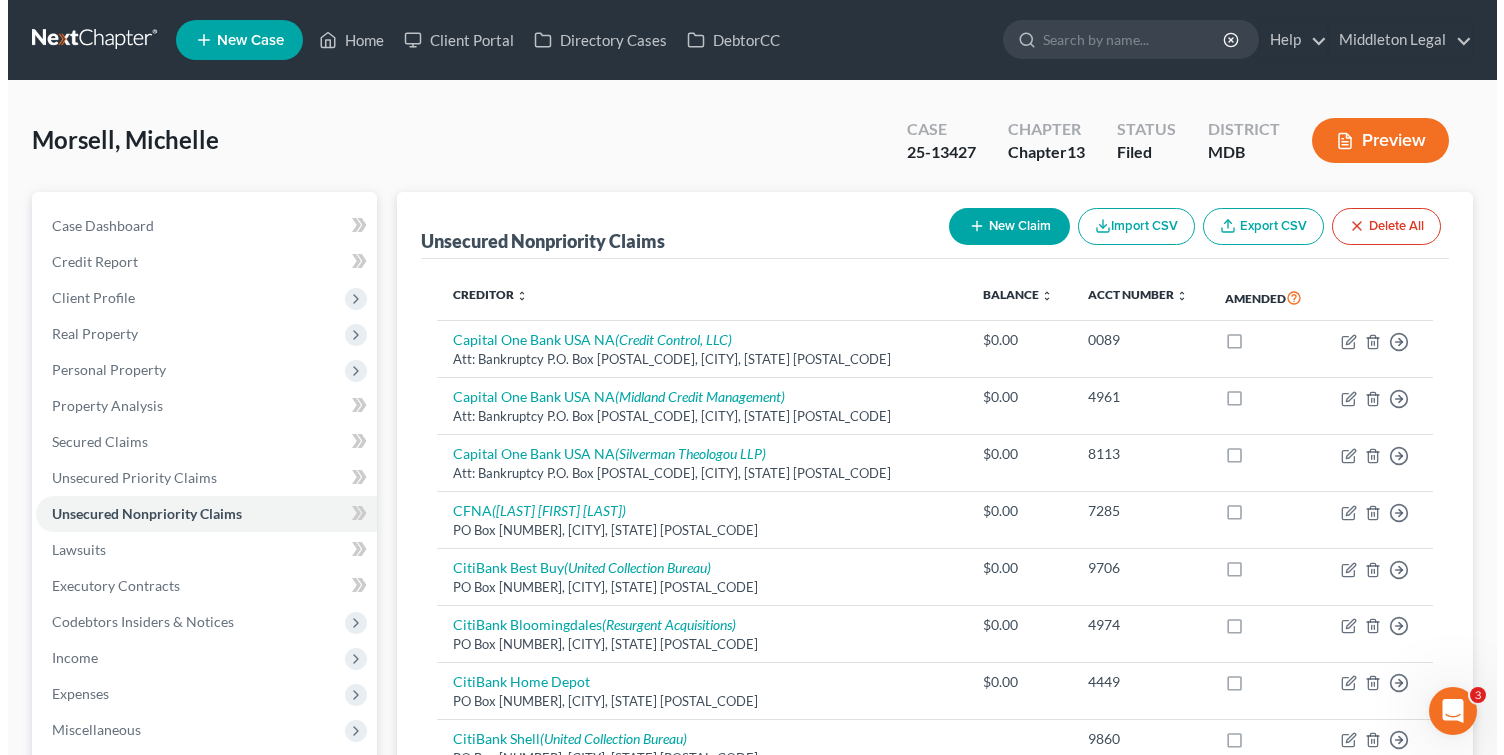 scroll, scrollTop: 1035, scrollLeft: 0, axis: vertical 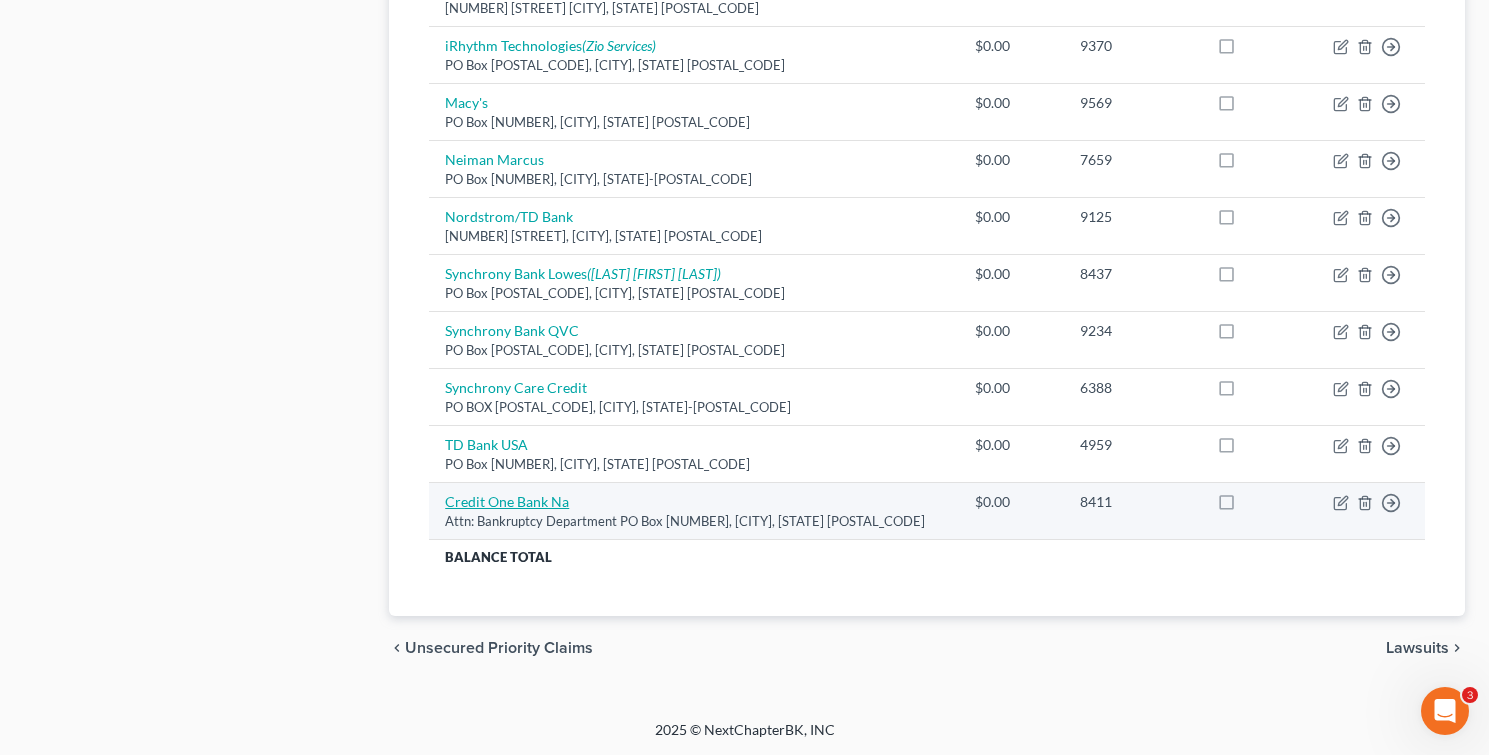 click on "Credit One Bank Na" at bounding box center [507, 501] 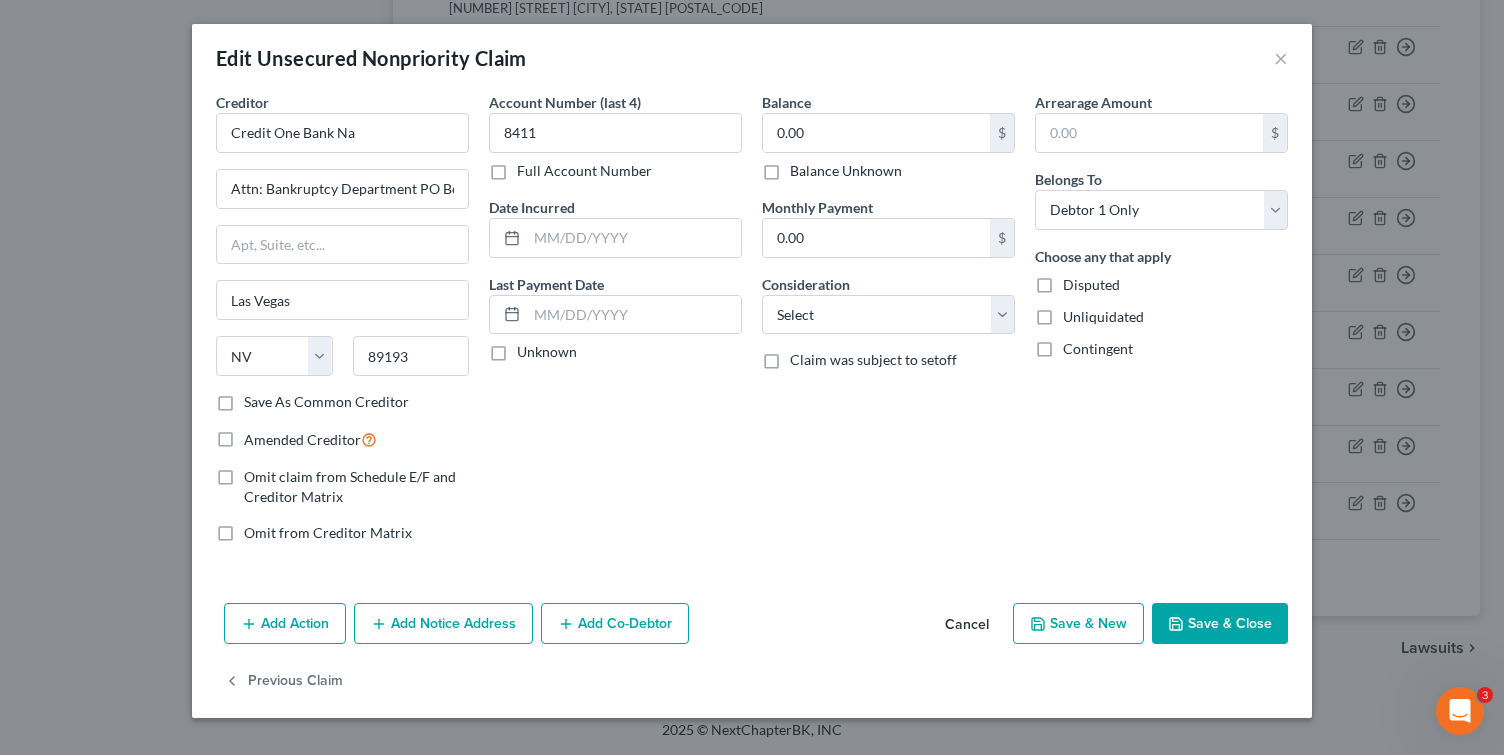 click on "Add Notice Address" at bounding box center [443, 624] 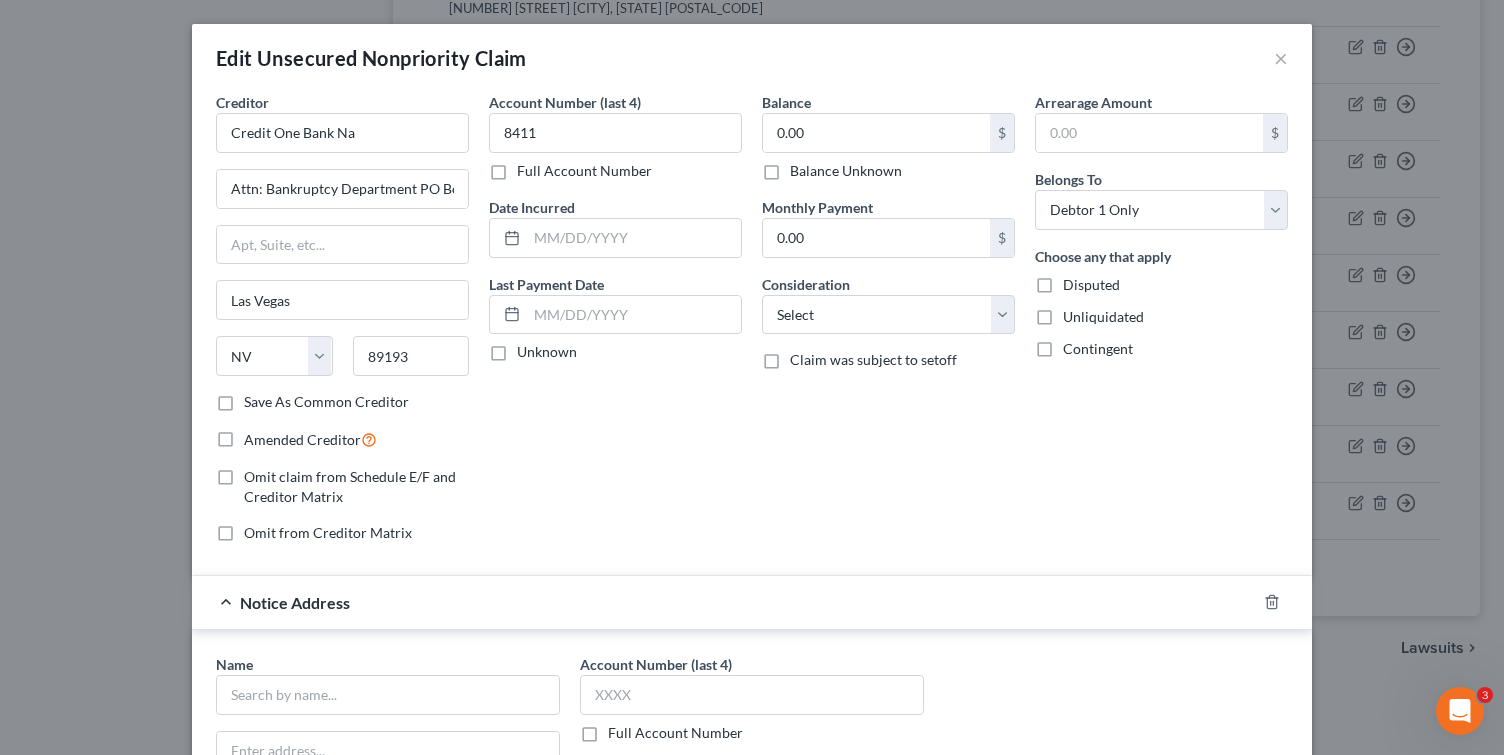 type 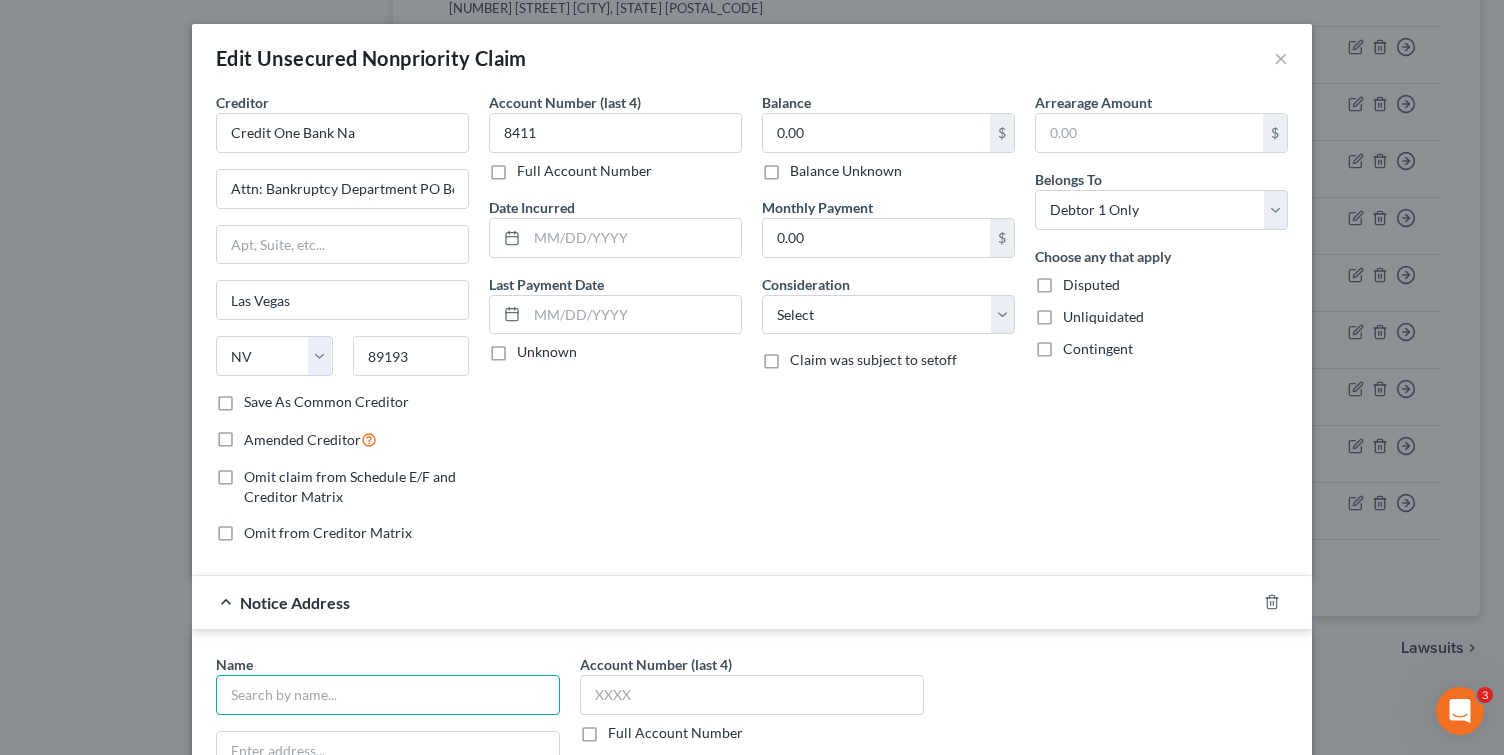 click at bounding box center (388, 695) 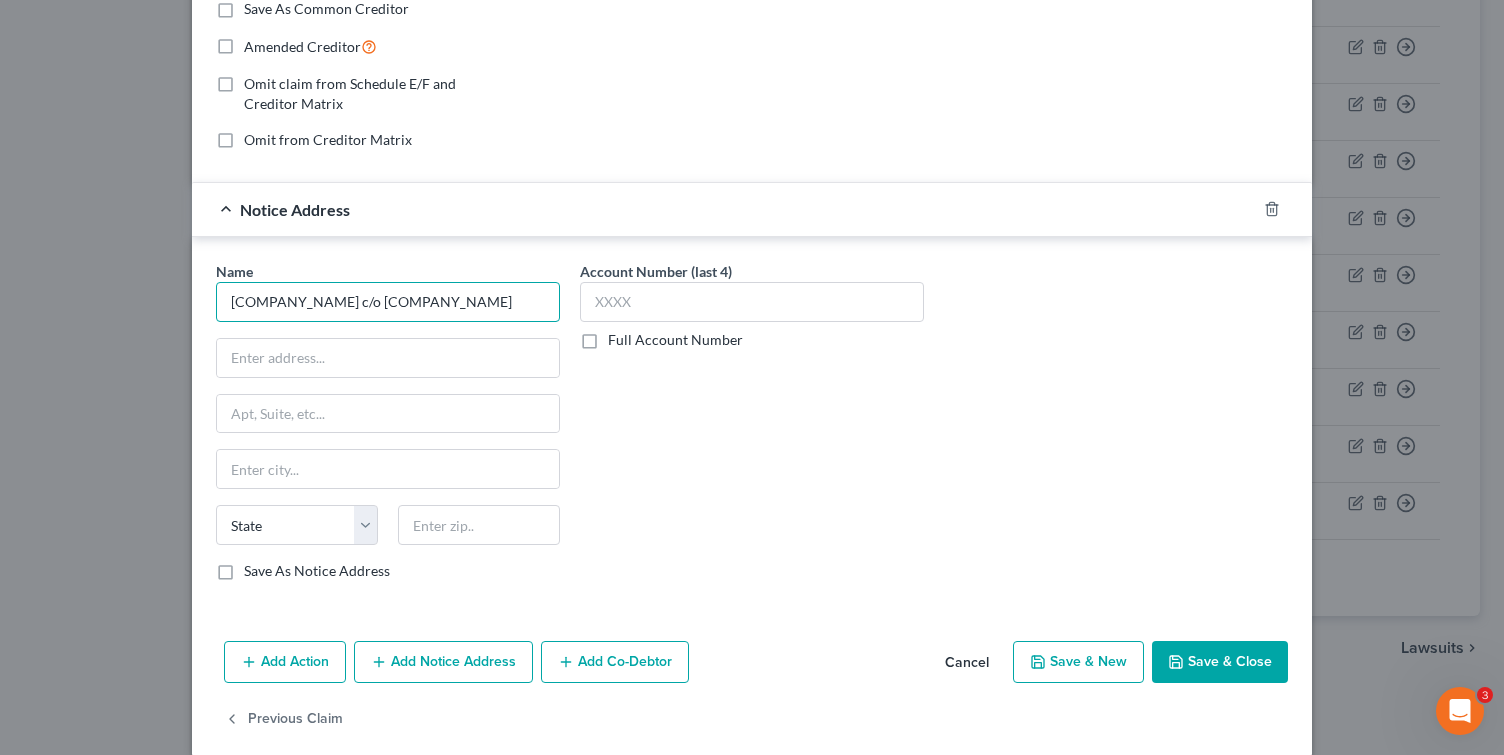 scroll, scrollTop: 418, scrollLeft: 0, axis: vertical 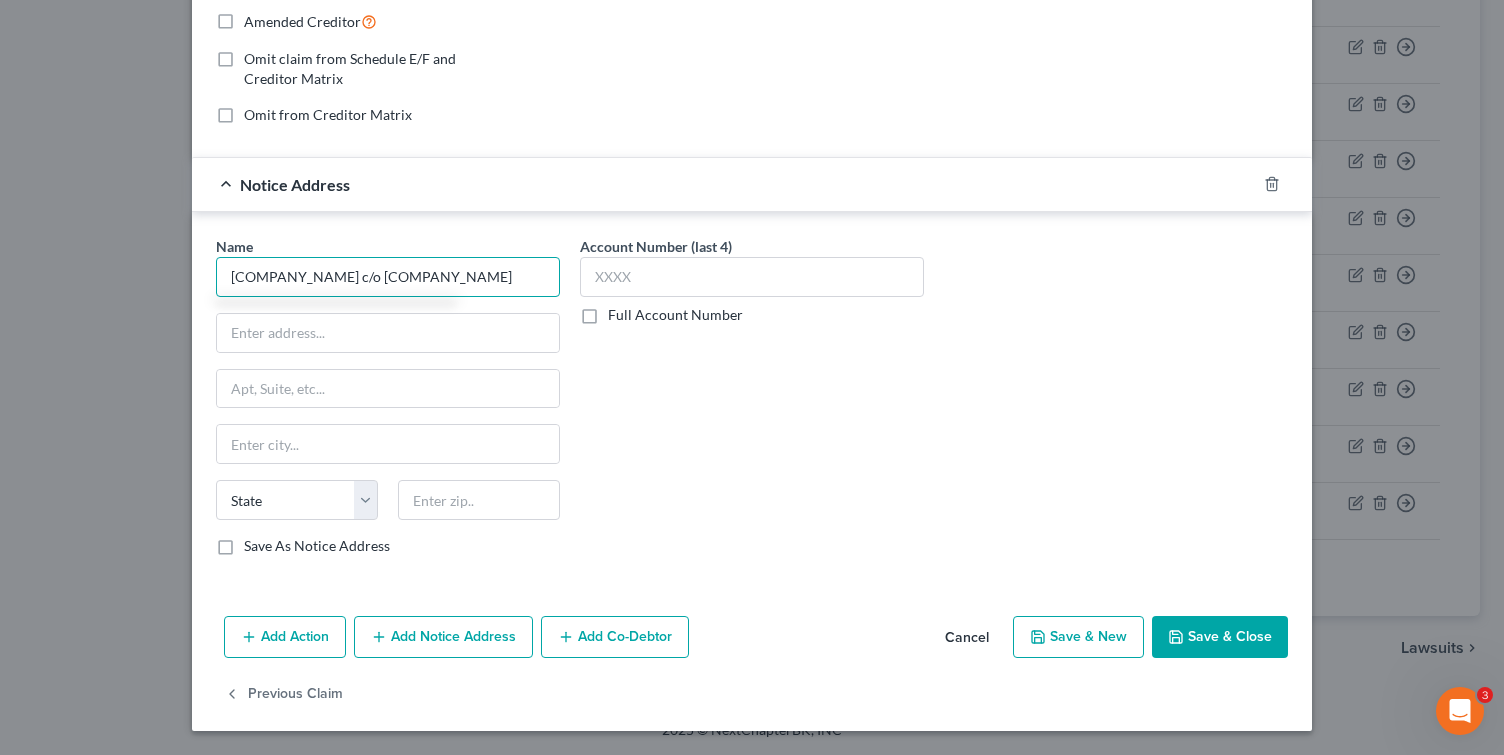 type on "[COMPANY_NAME] c/o [COMPANY_NAME]" 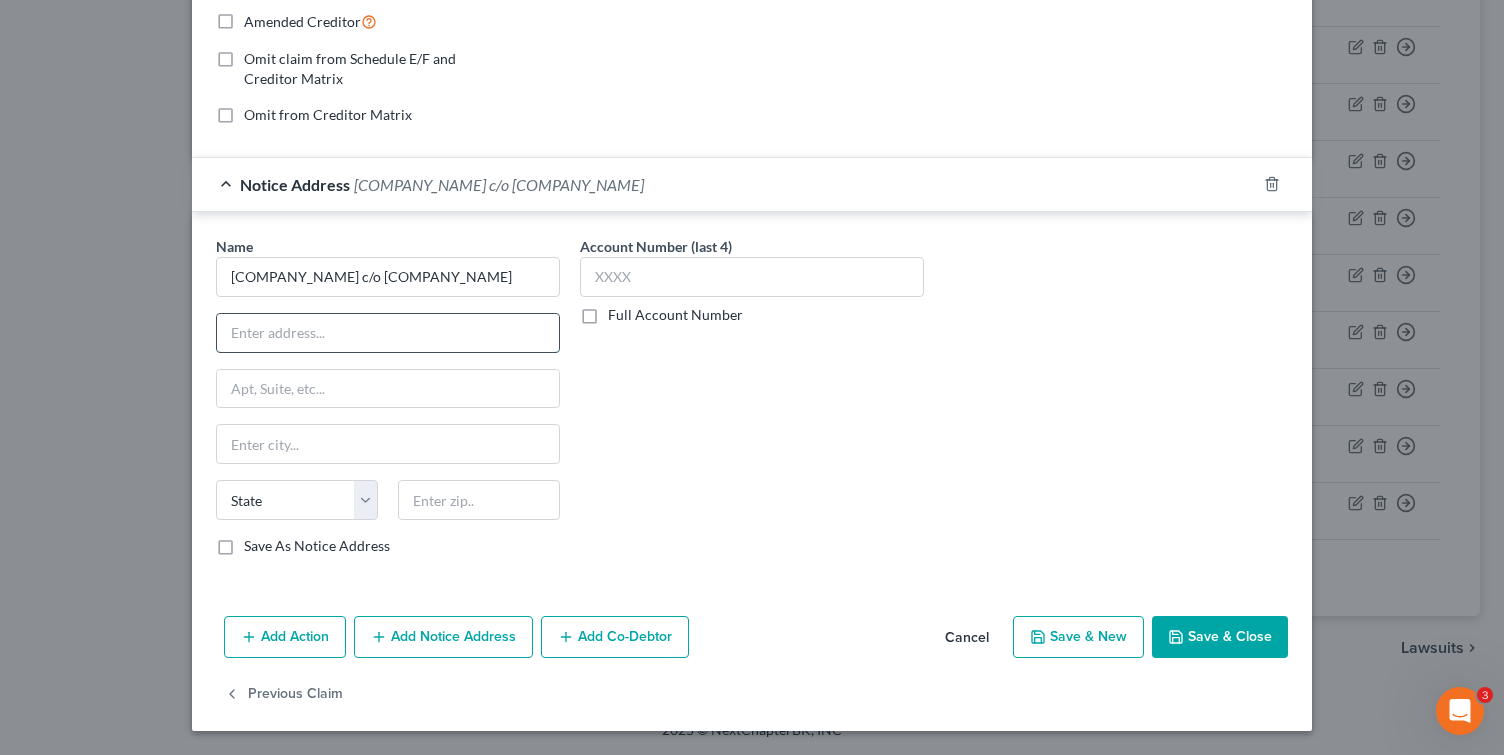 paste on "P.O. Box 10497" 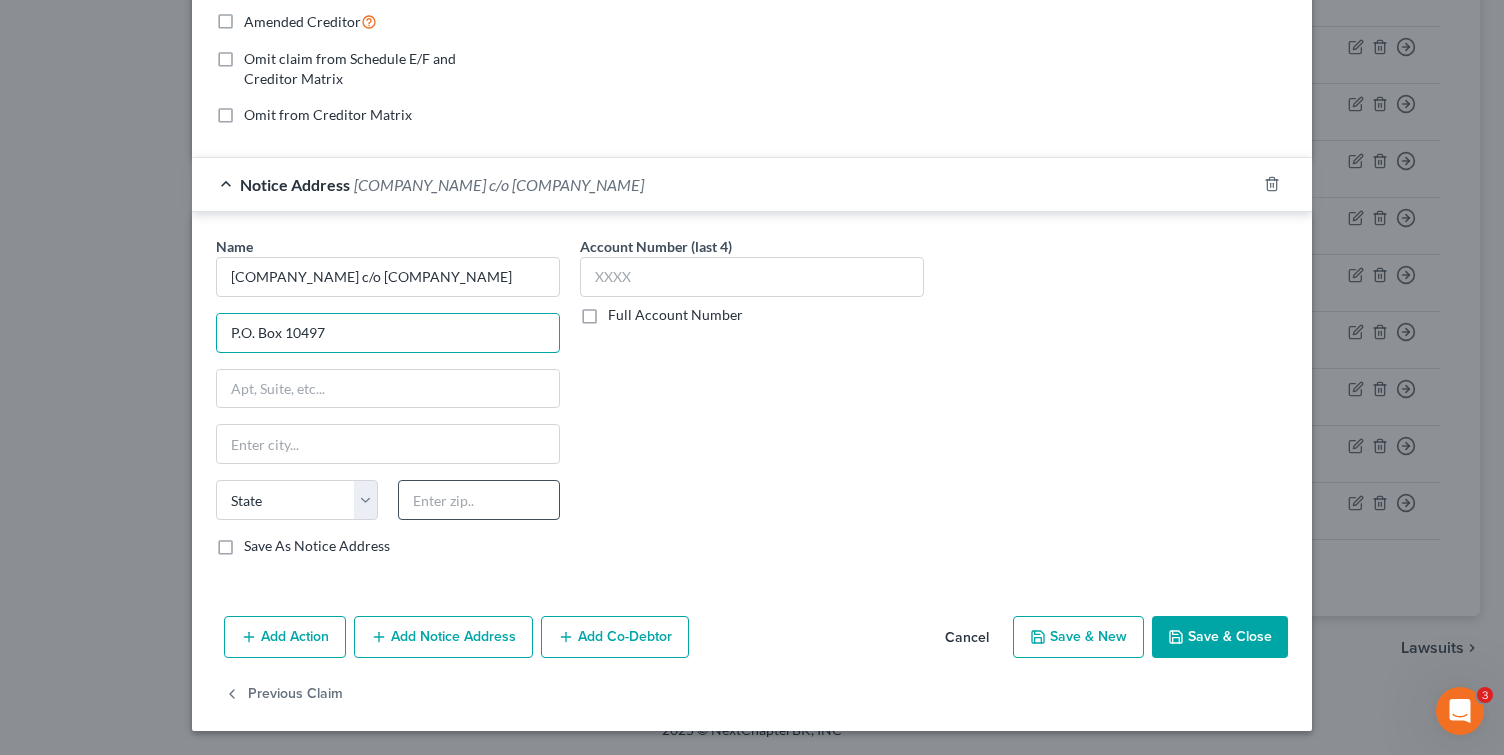 type on "P.O. Box 10497" 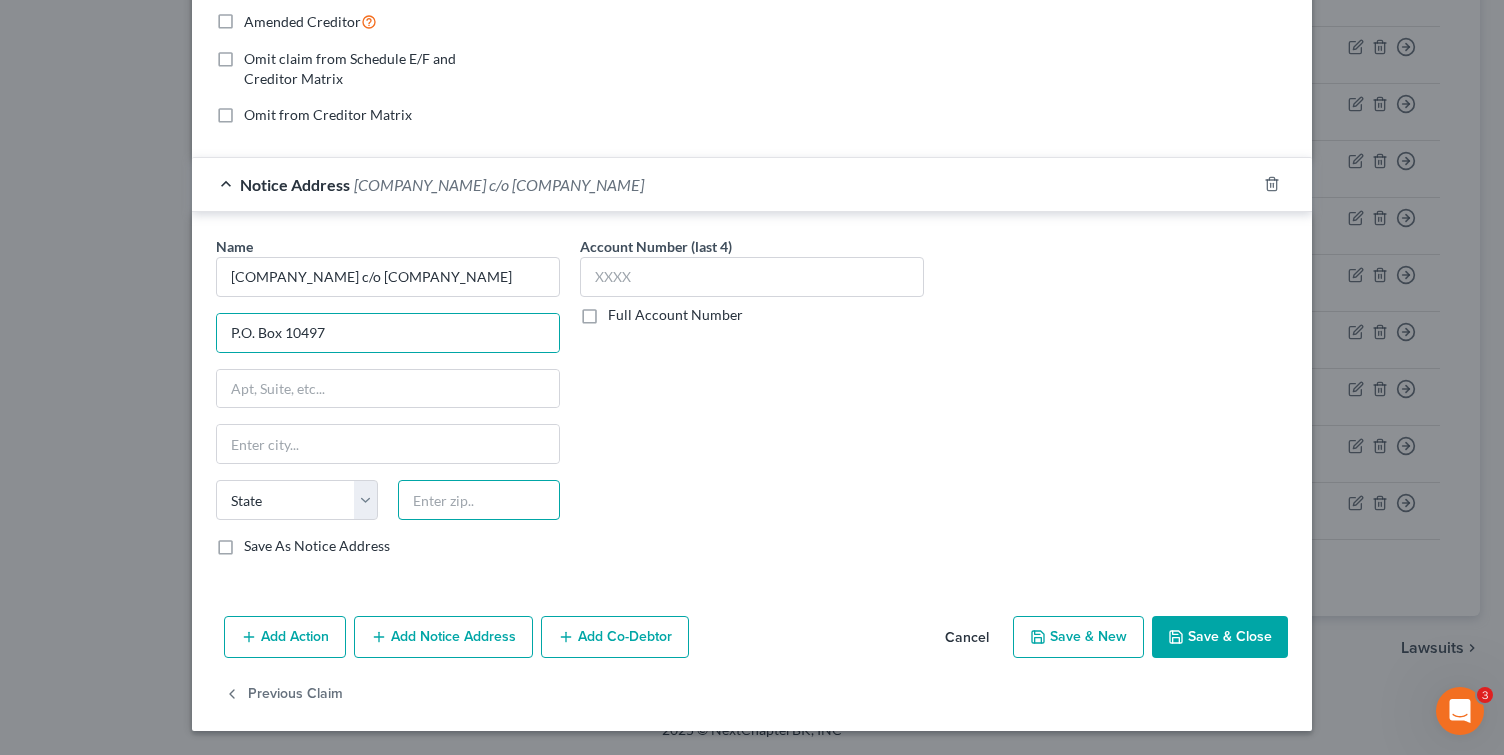 click at bounding box center (479, 500) 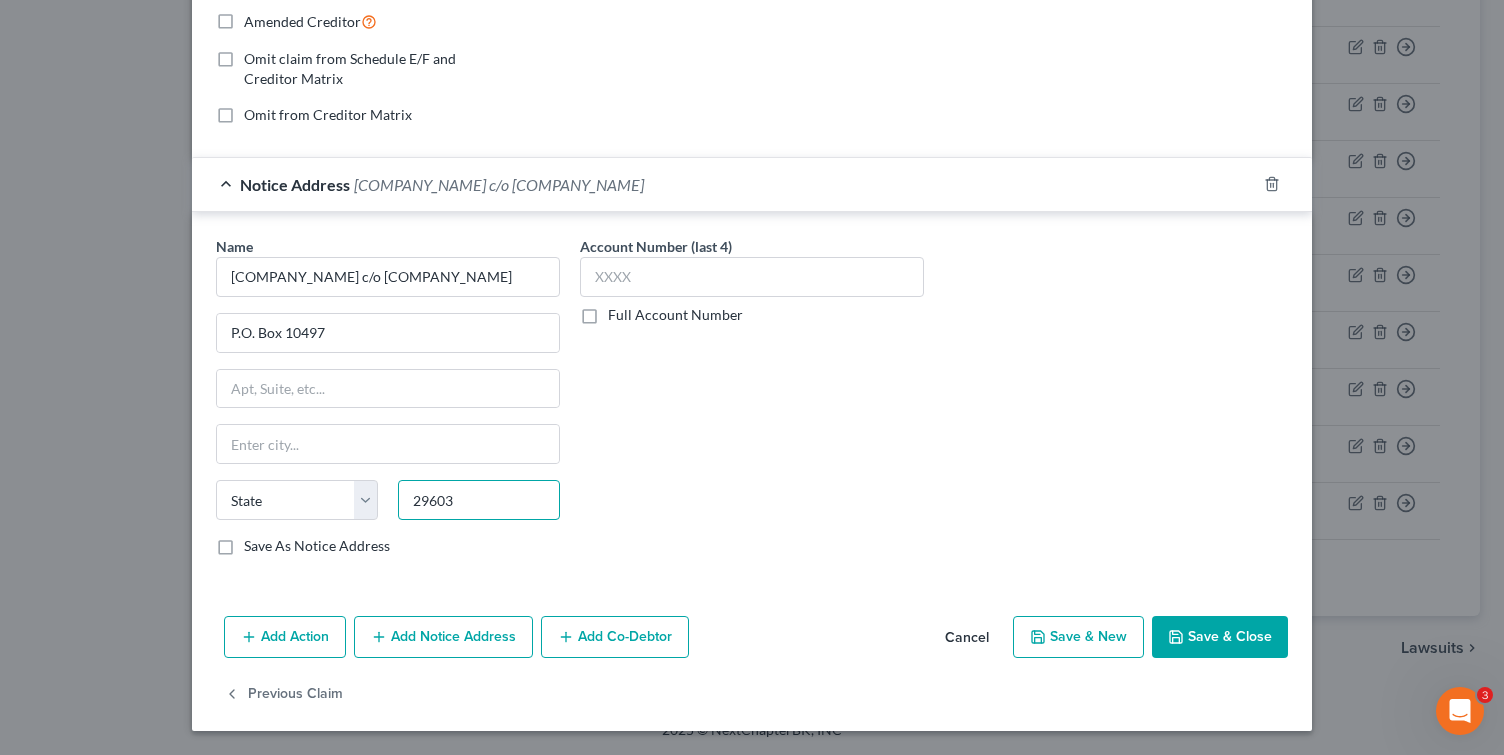 type on "29603" 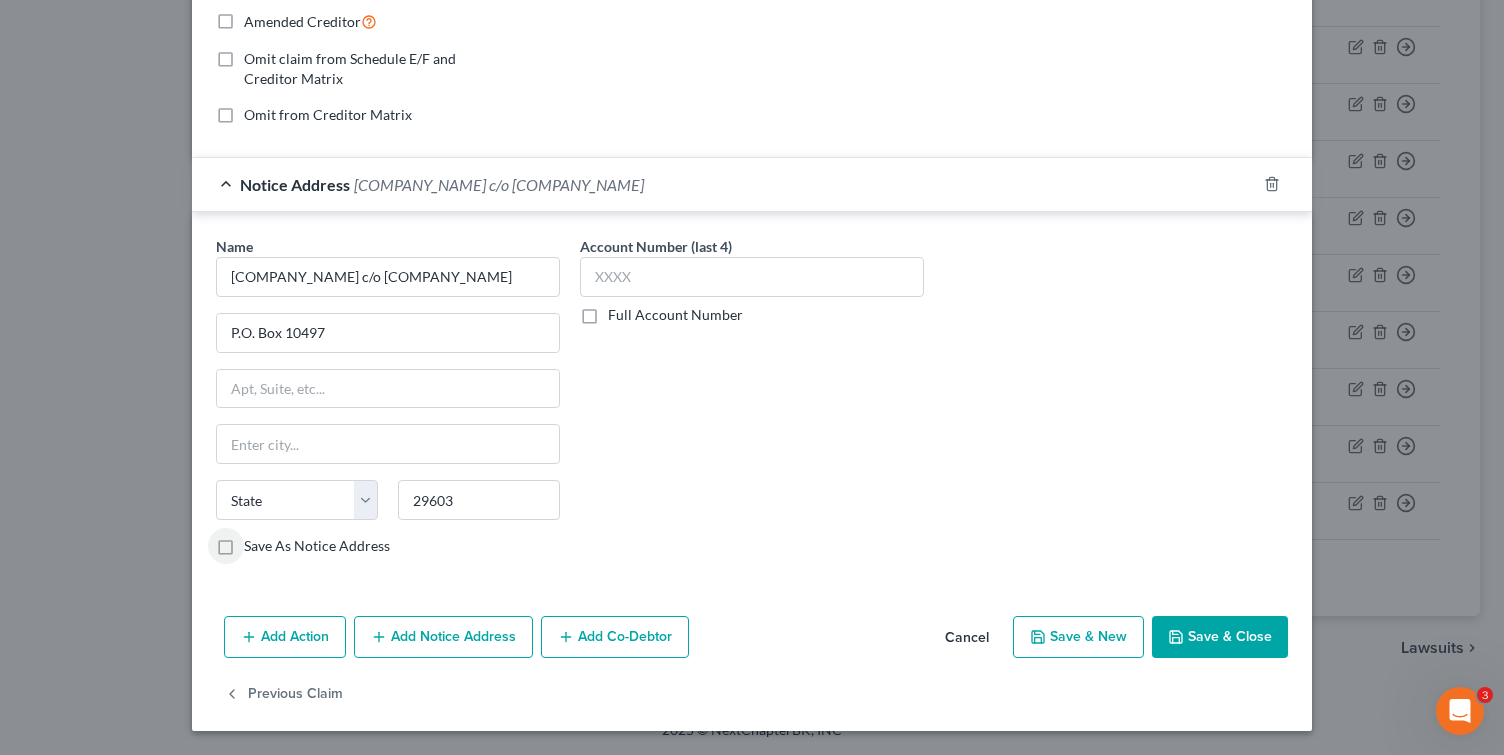 type on "Greenville" 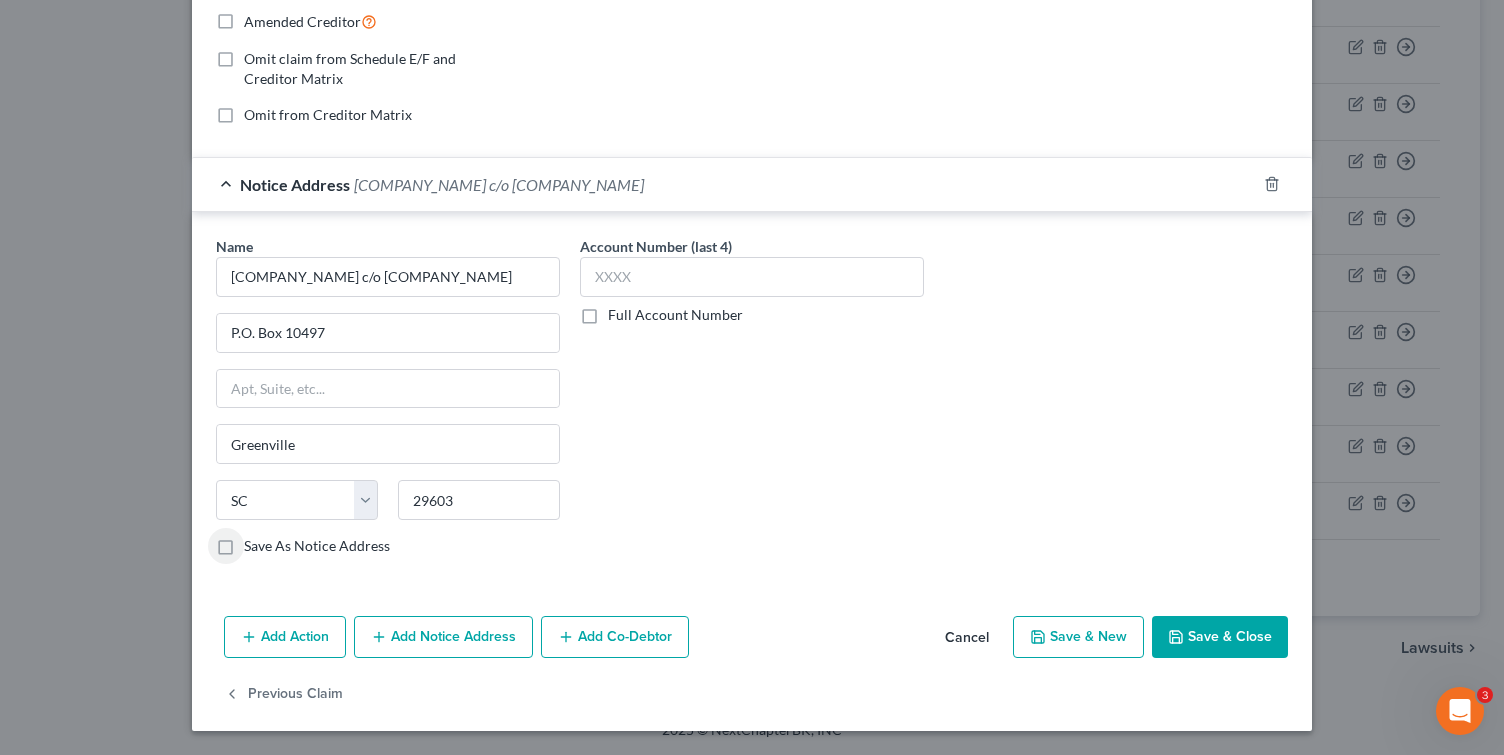 click on "Save & Close" at bounding box center (1220, 637) 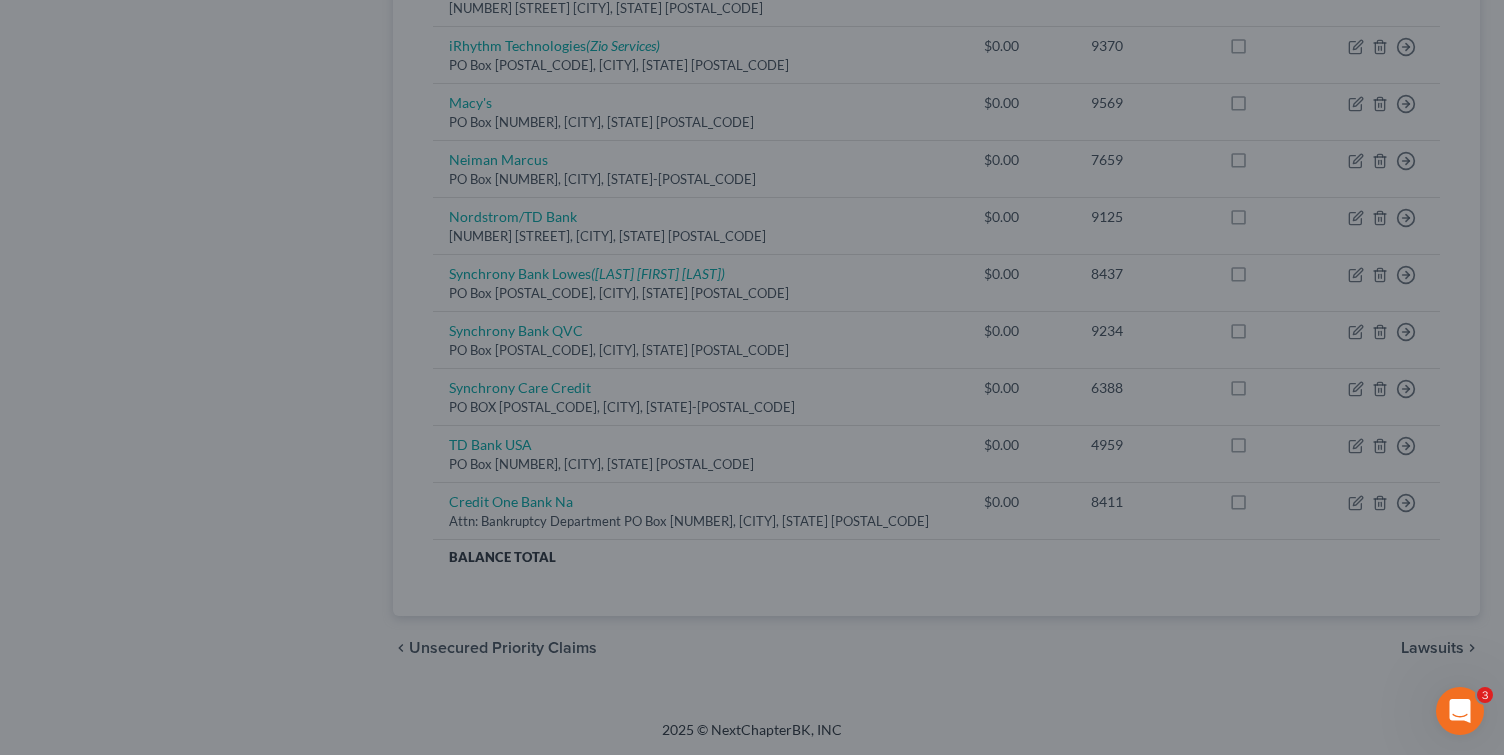 type 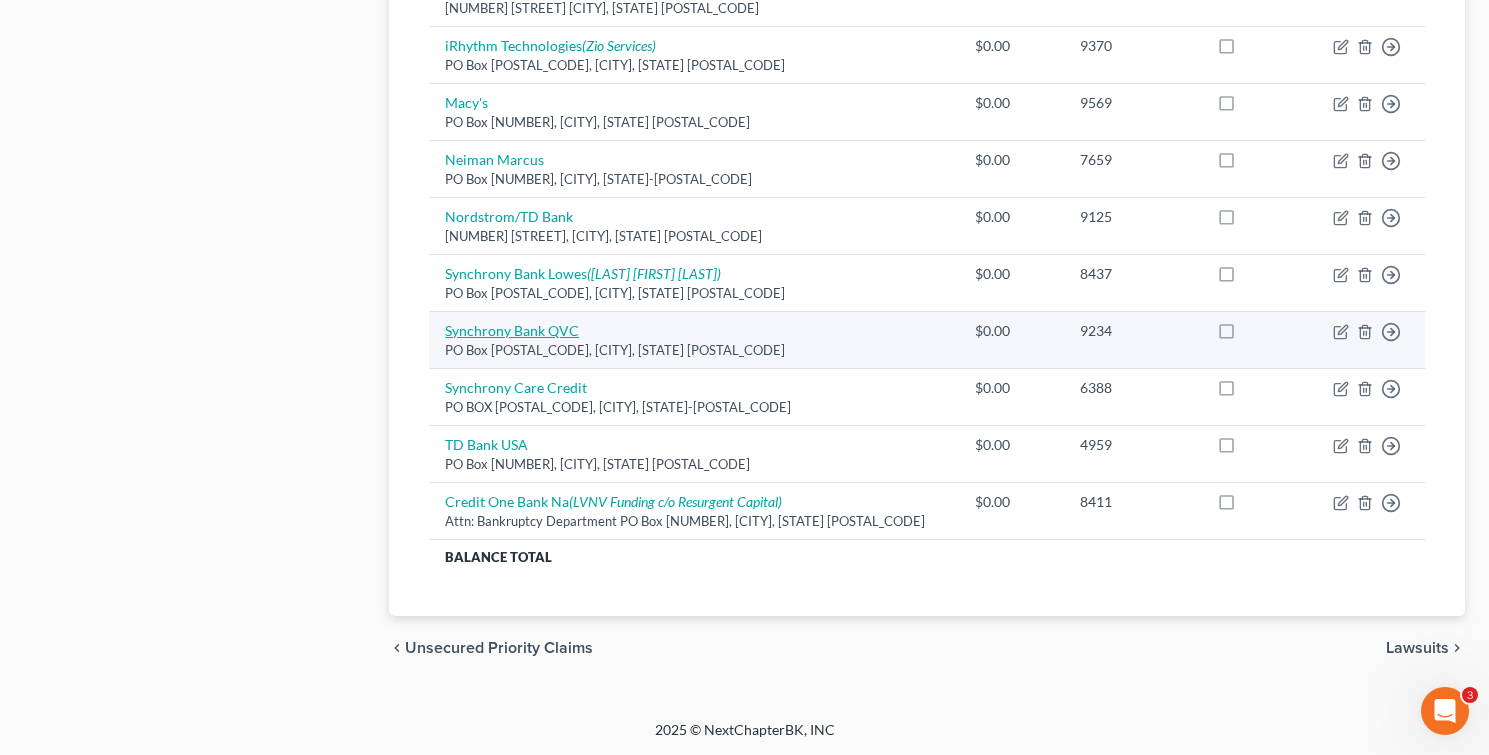 click on "Synchrony Bank QVC" at bounding box center [512, 330] 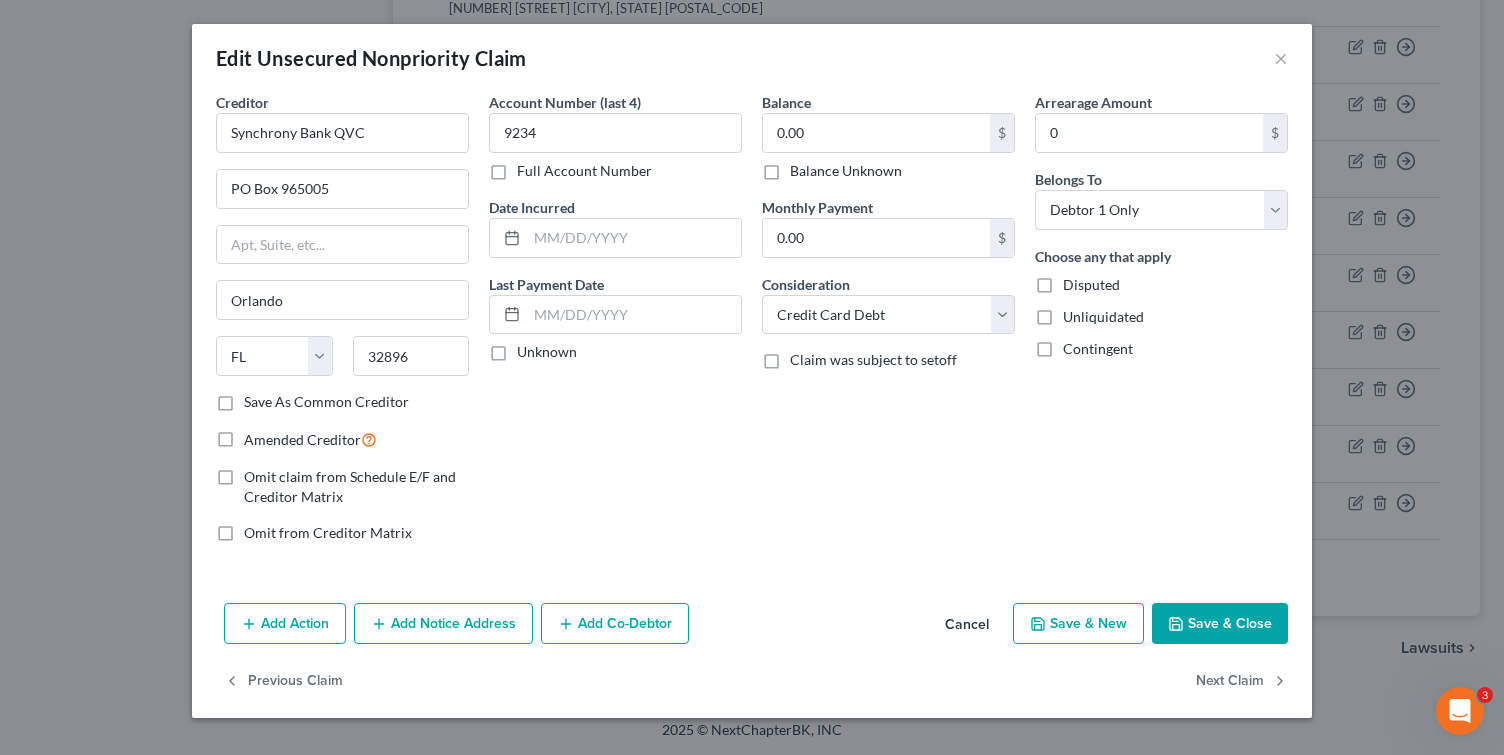 click on "Balance
0.00 $
Balance Unknown
Balance Undetermined
0.00 $
Balance Unknown
Monthly Payment 0.00 $ Consideration Select Cable / Satellite Services Collection Agency Credit Card Debt Debt Counseling / Attorneys Deficiency Balance Domestic Support Obligations Home / Car Repairs Income Taxes Judgment Liens Medical Services Monies Loaned / Advanced Mortgage Obligation From Divorce Or Separation Obligation To Pensions Other Overdrawn Bank Account Promised To Help Pay Creditors Student Loans Suppliers And Vendors Telephone / Internet Services Utility Services Claim was subject to setoff" at bounding box center [888, 325] 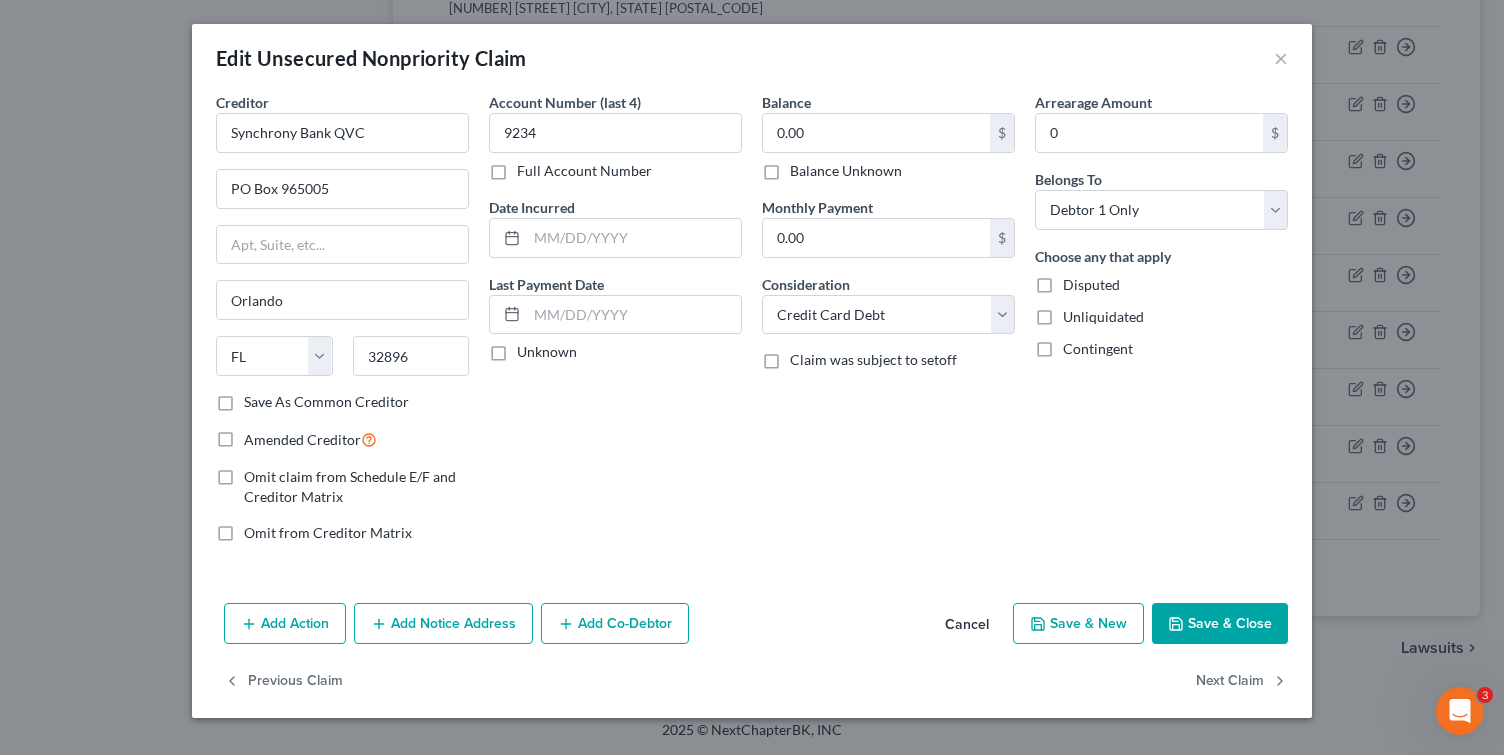 click on "Add Notice Address" at bounding box center [443, 624] 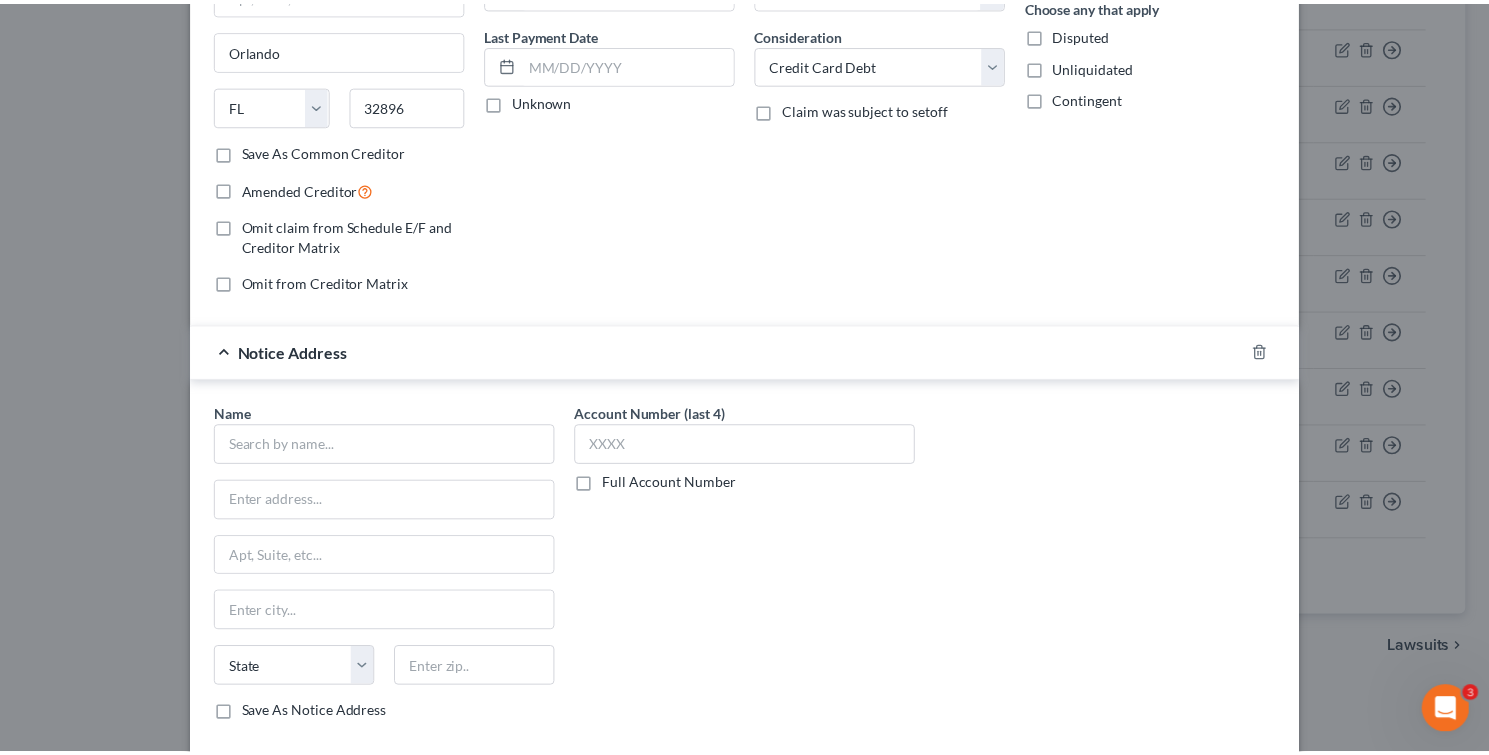 scroll, scrollTop: 418, scrollLeft: 0, axis: vertical 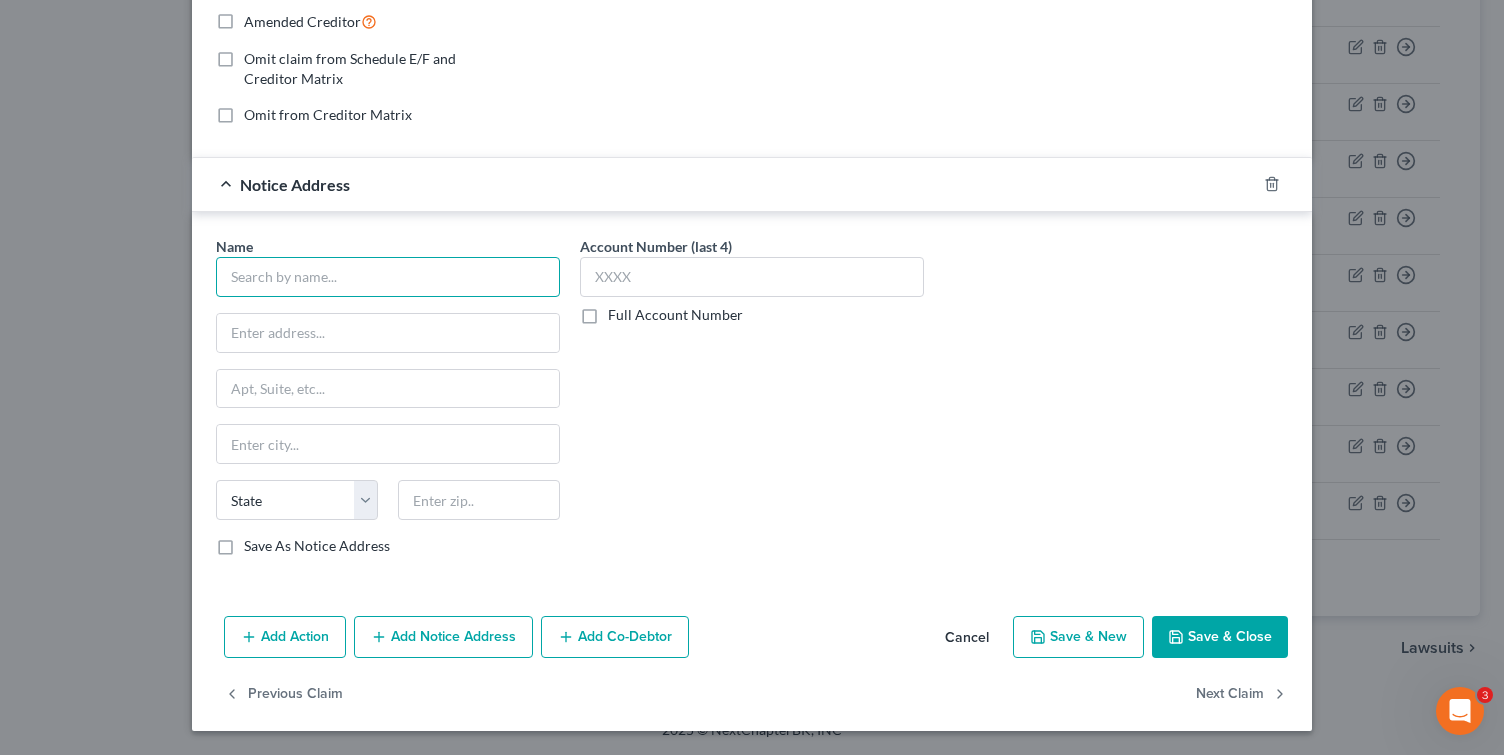 click at bounding box center (388, 277) 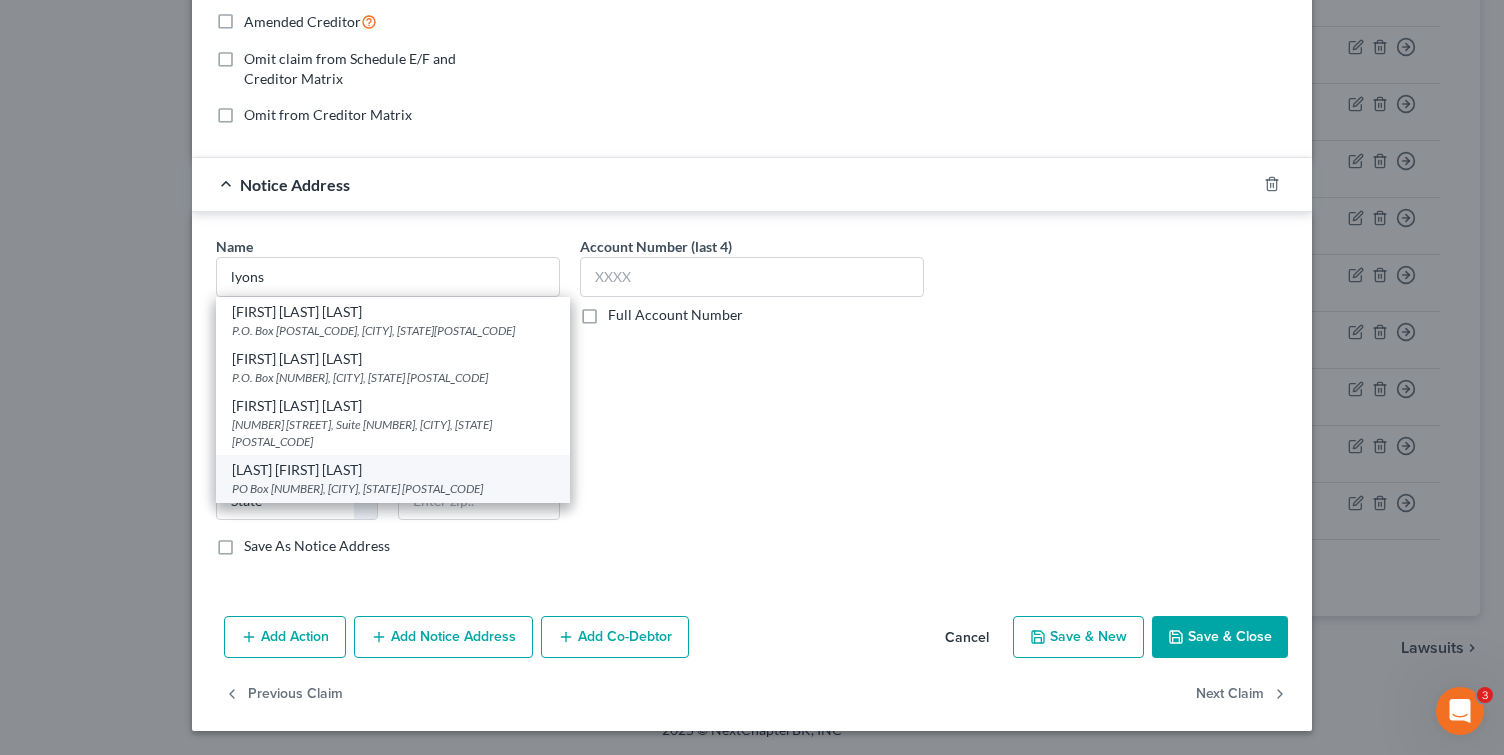 click on "[LAST] [FIRST] [LAST]" at bounding box center (393, 470) 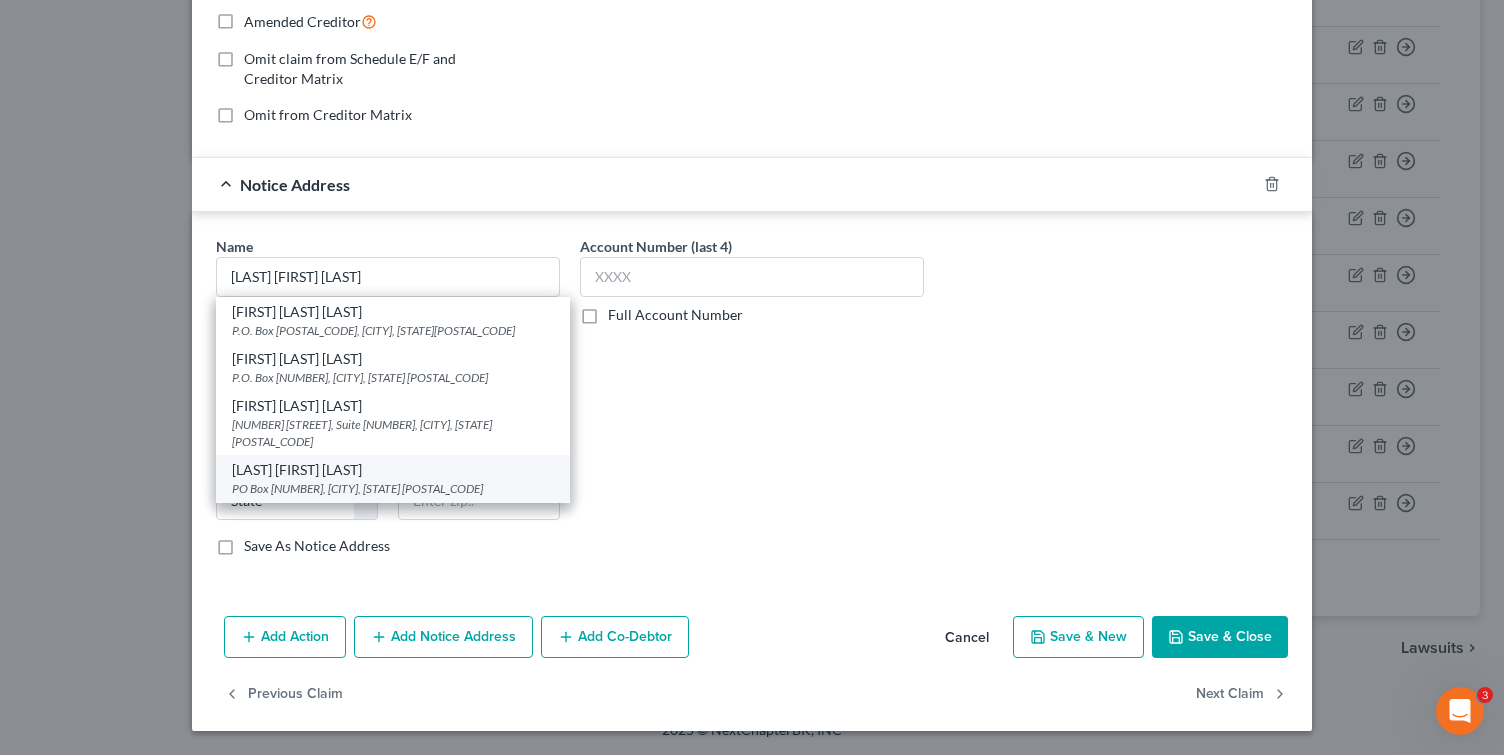 type on "PO Box 1269" 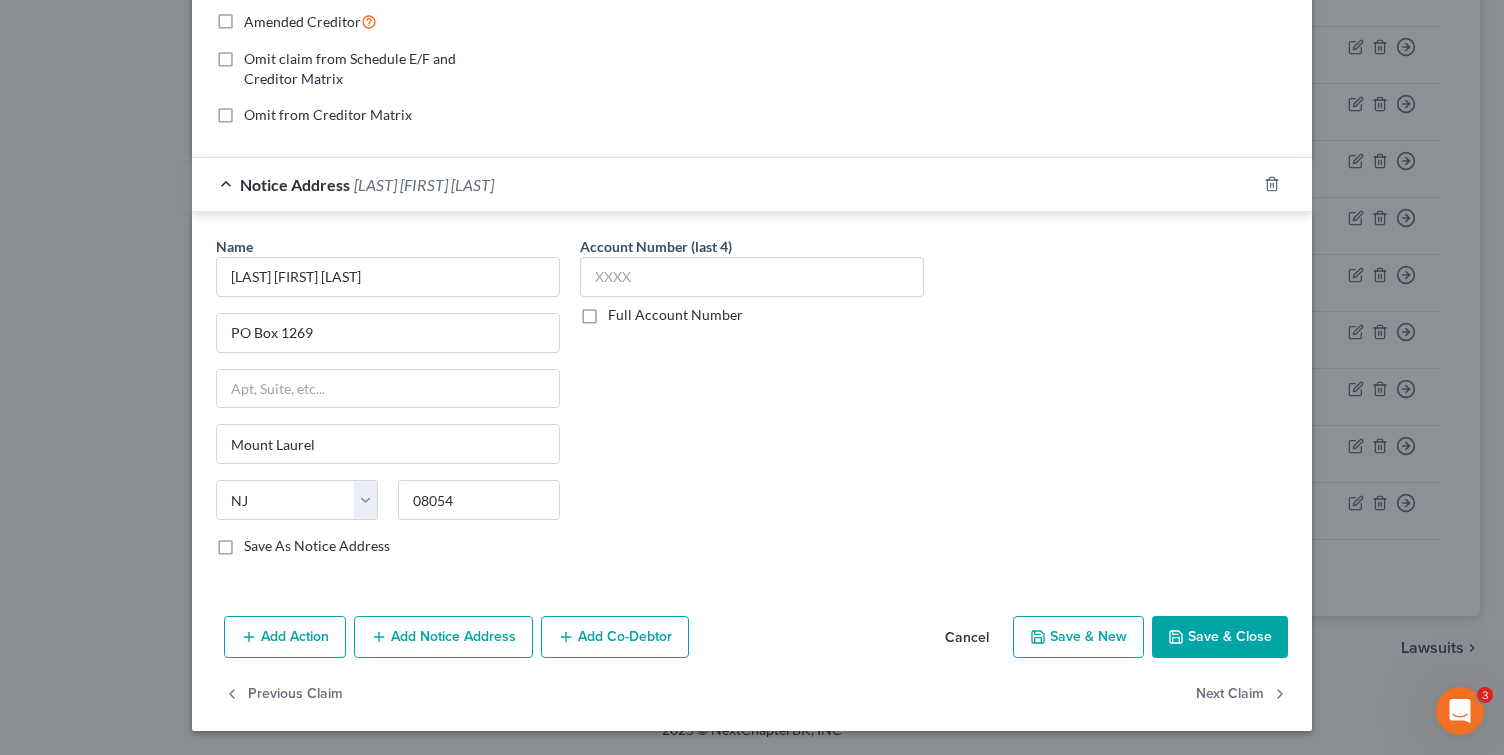 click on "Save & Close" at bounding box center (1220, 637) 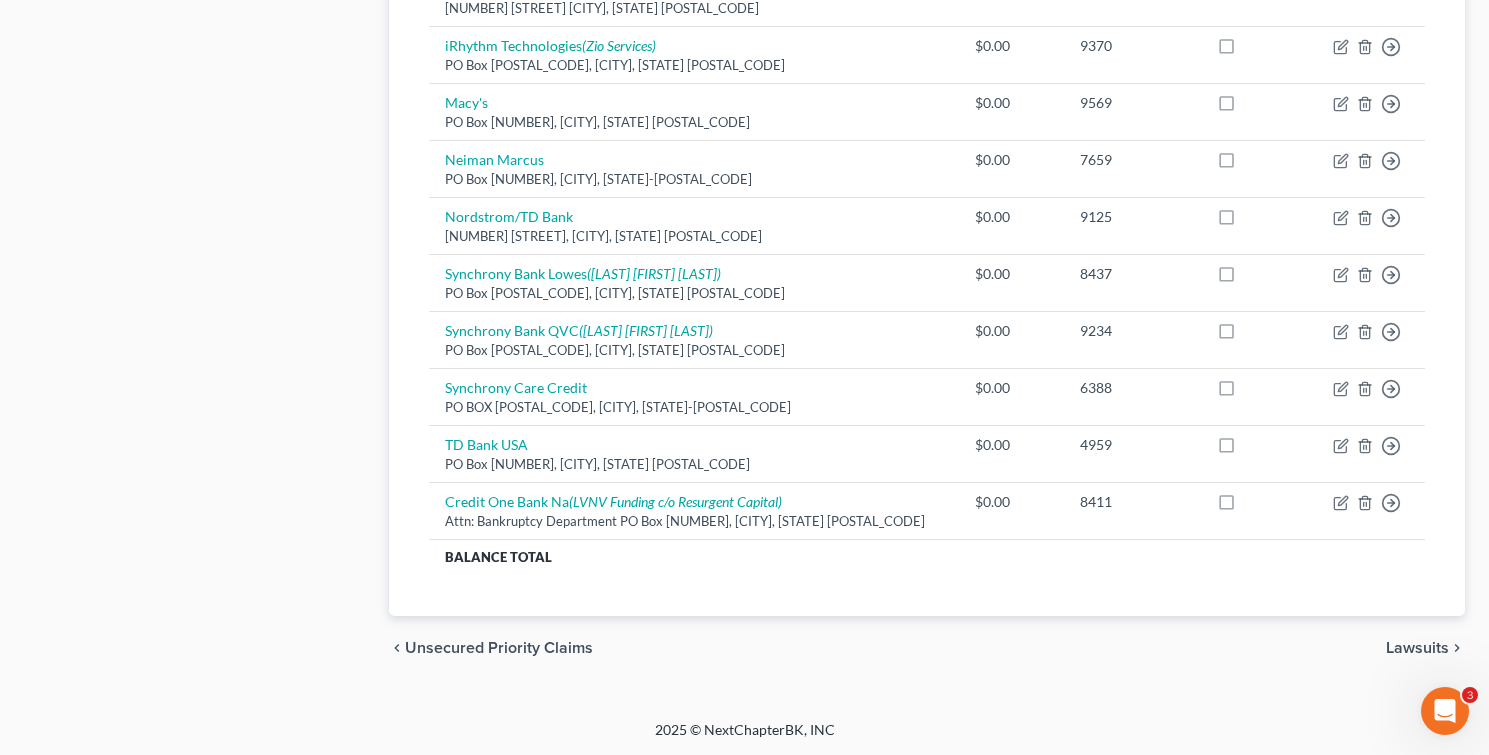 scroll, scrollTop: 0, scrollLeft: 0, axis: both 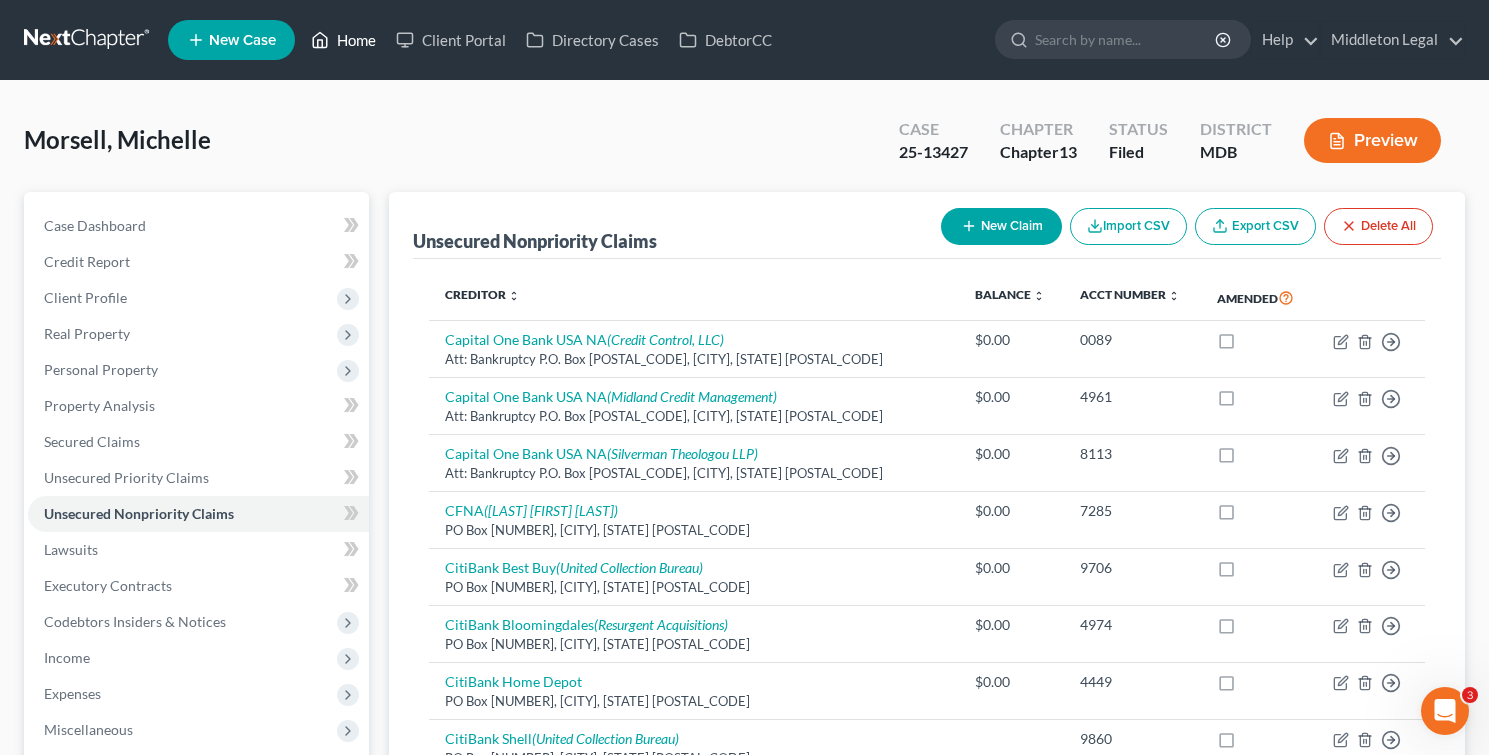 click on "Home" at bounding box center [343, 40] 